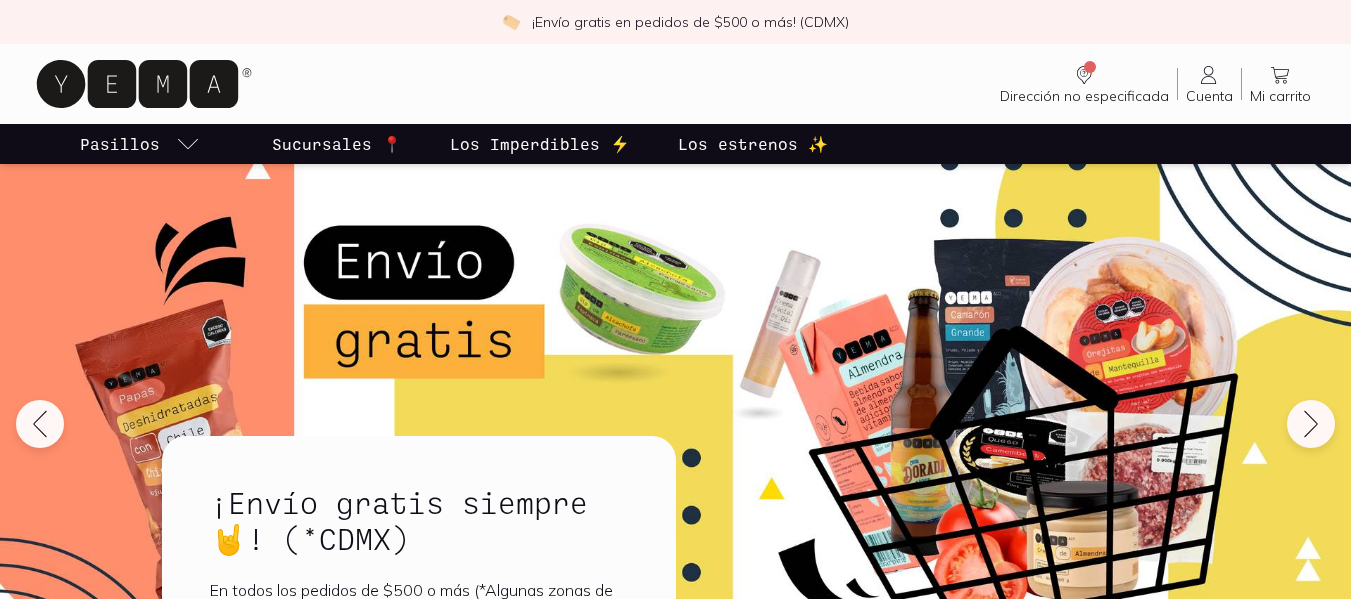 scroll, scrollTop: 0, scrollLeft: 0, axis: both 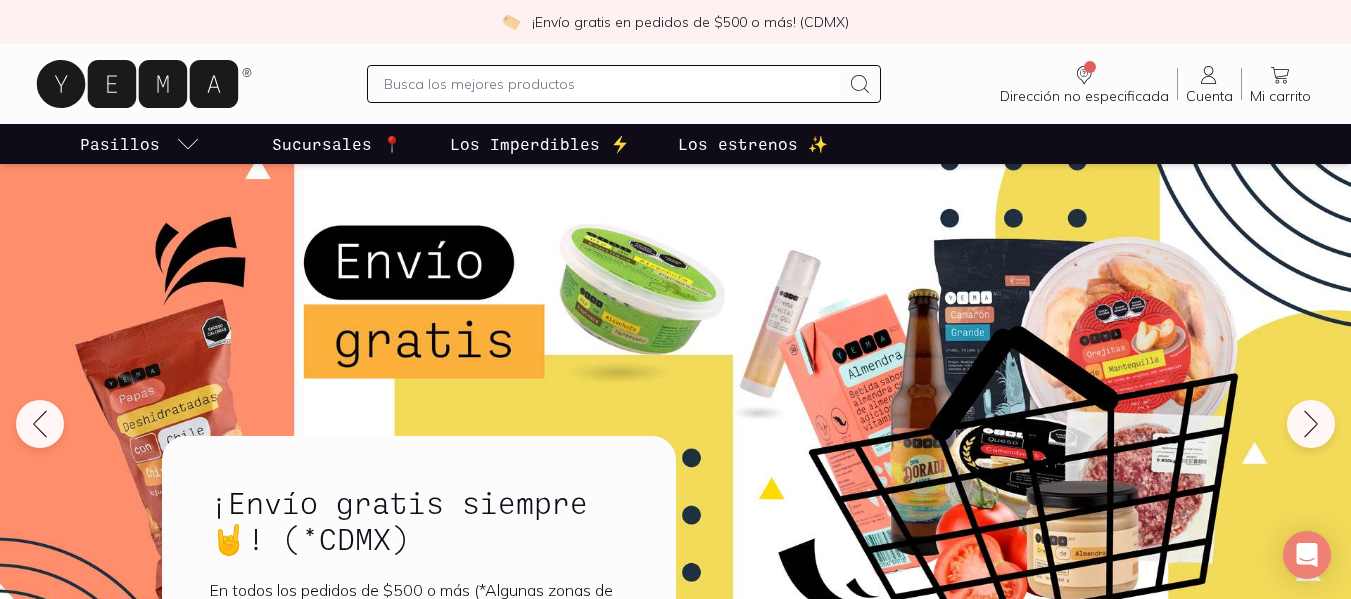 click at bounding box center [612, 84] 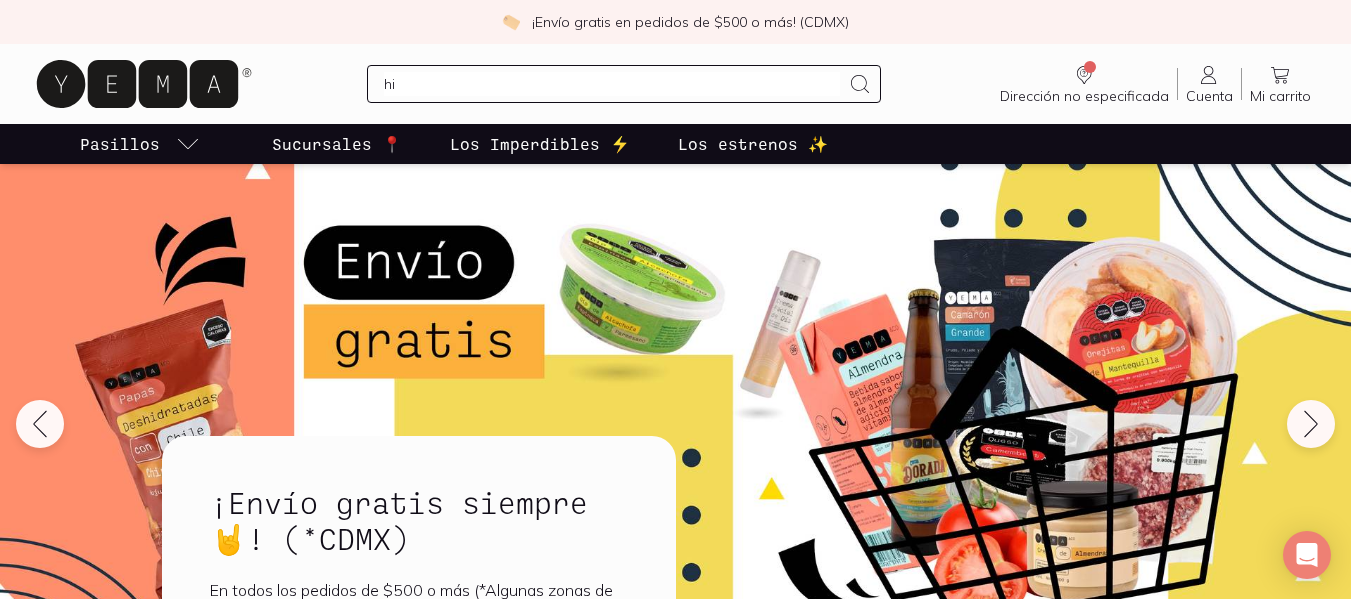 click on "hi" at bounding box center [612, 84] 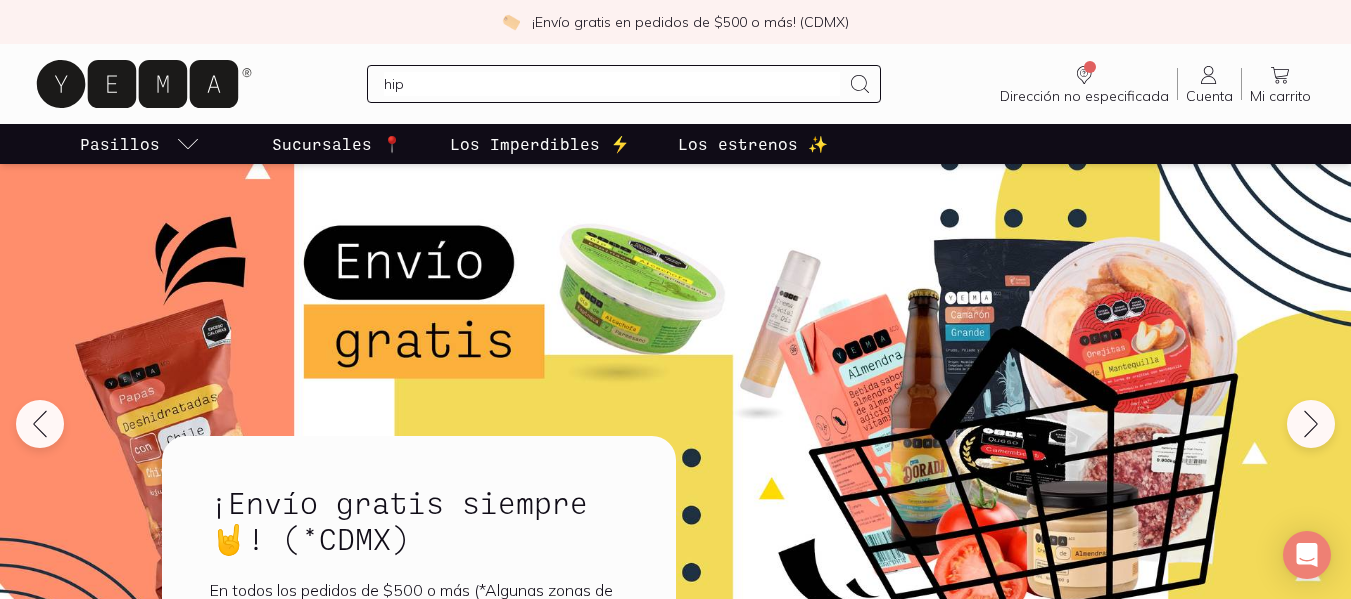 type on "[PERSON_NAME]" 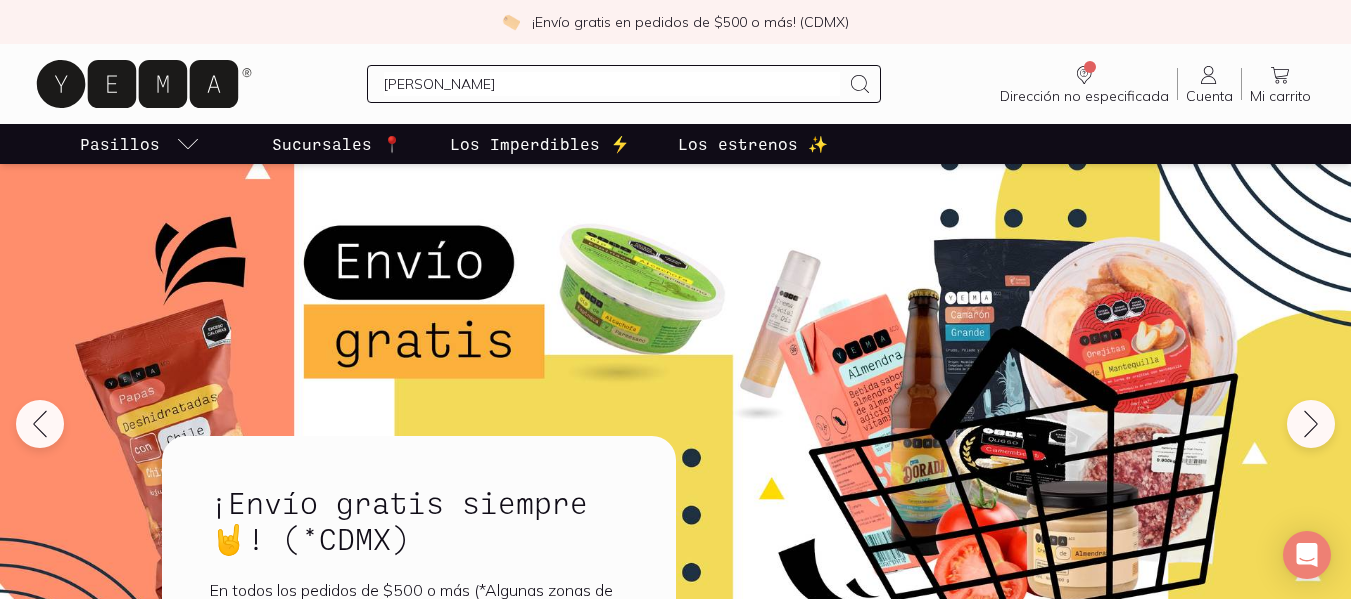 type 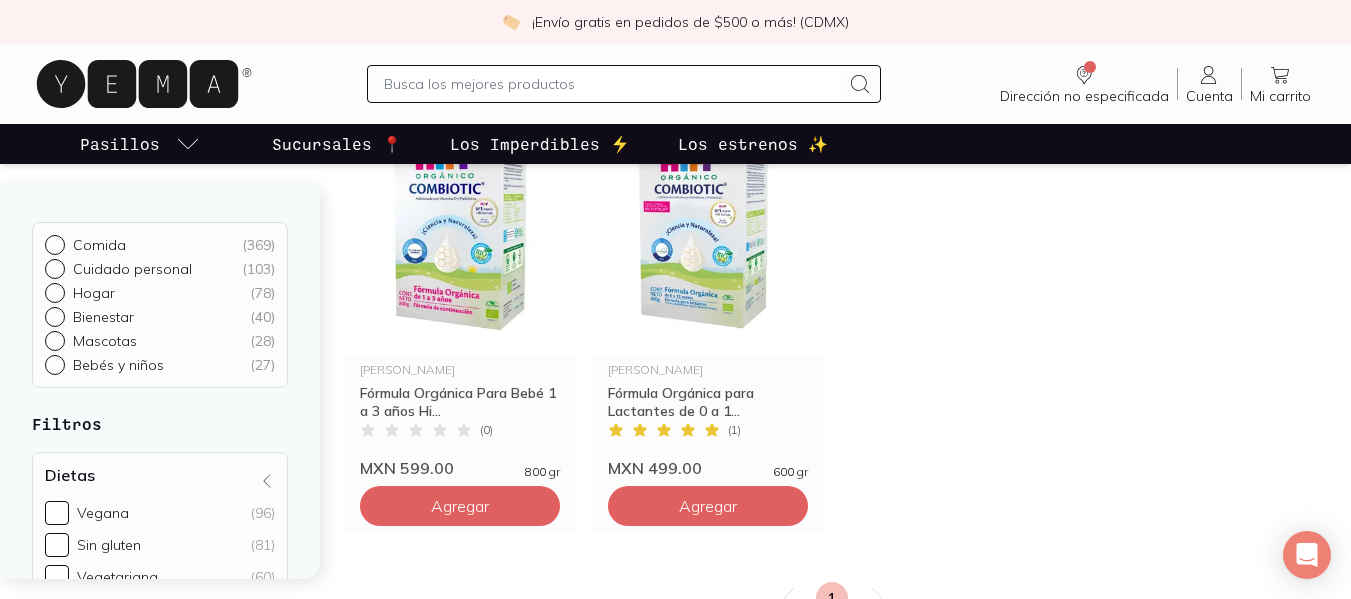 scroll, scrollTop: 280, scrollLeft: 0, axis: vertical 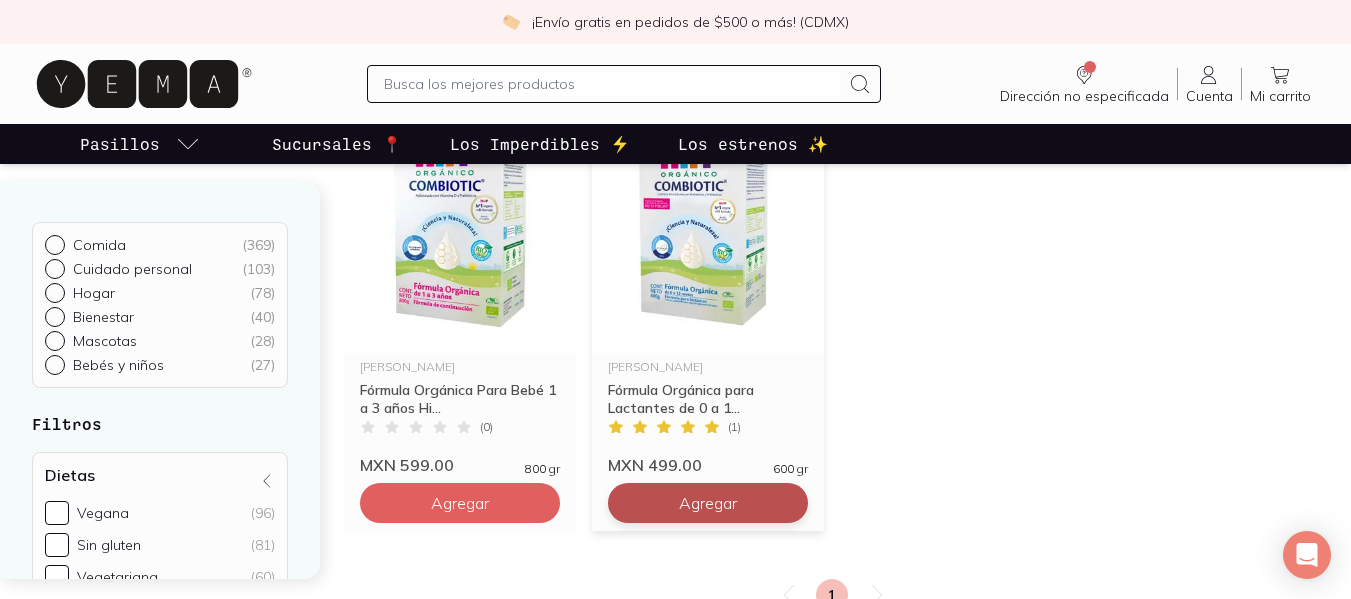 click on "Agregar" at bounding box center [460, 503] 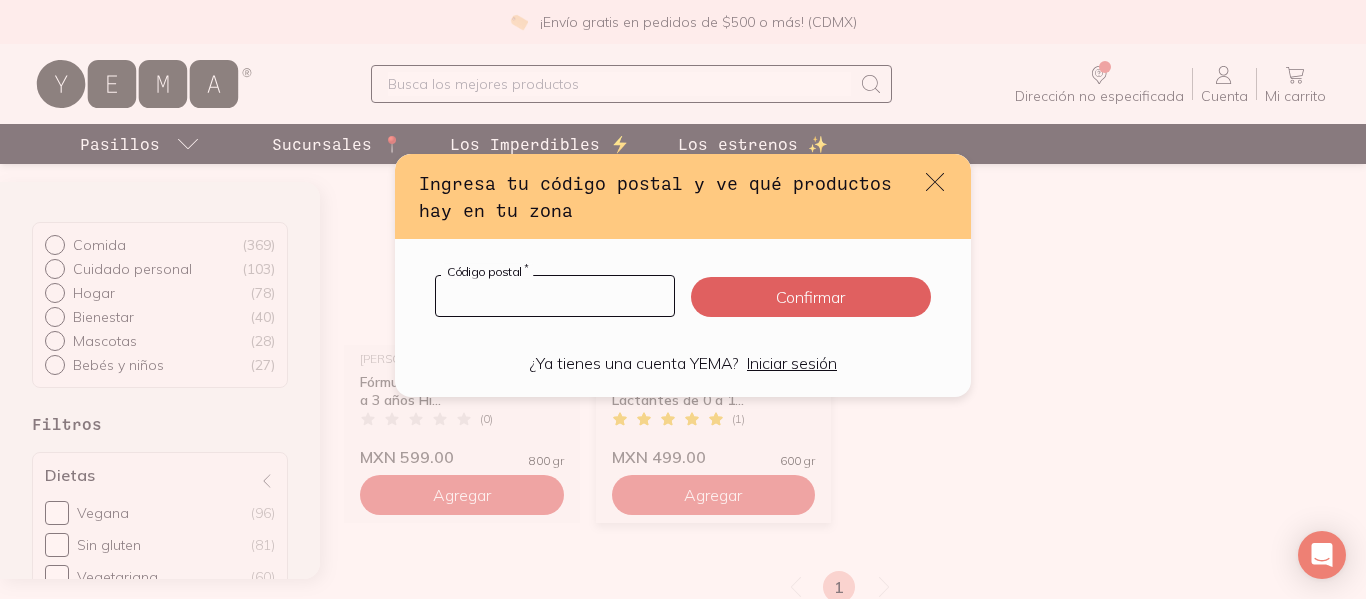 click at bounding box center (555, 296) 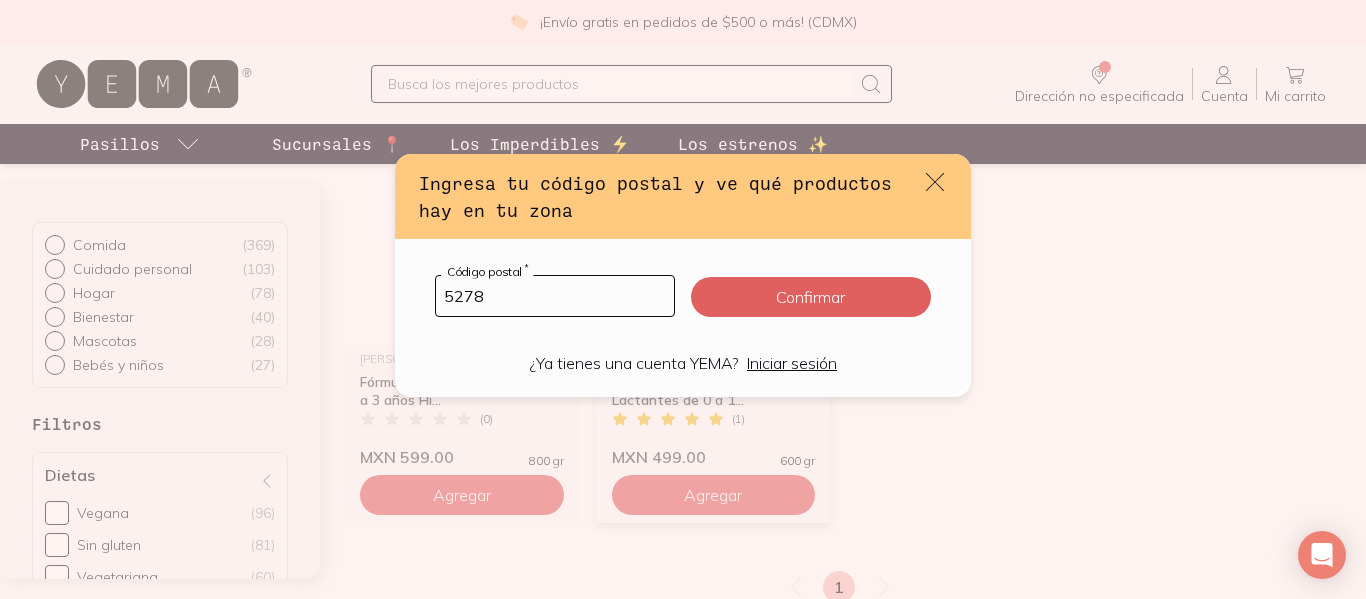 type on "52783" 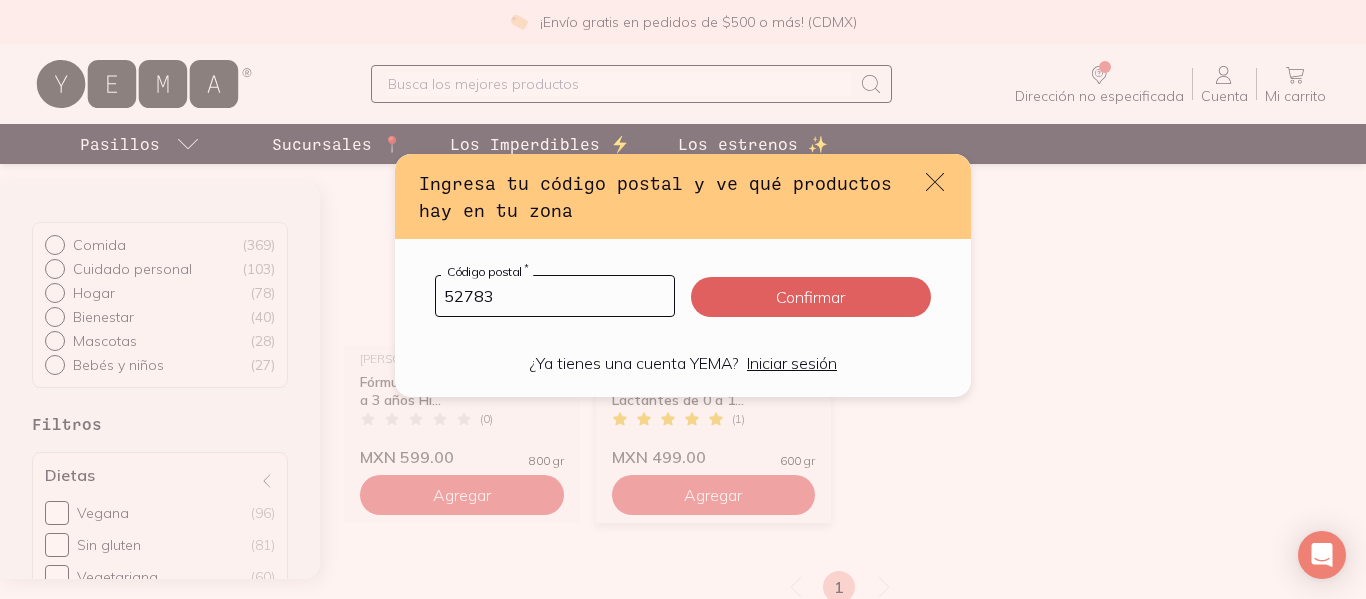 click on "Confirmar" at bounding box center [811, 297] 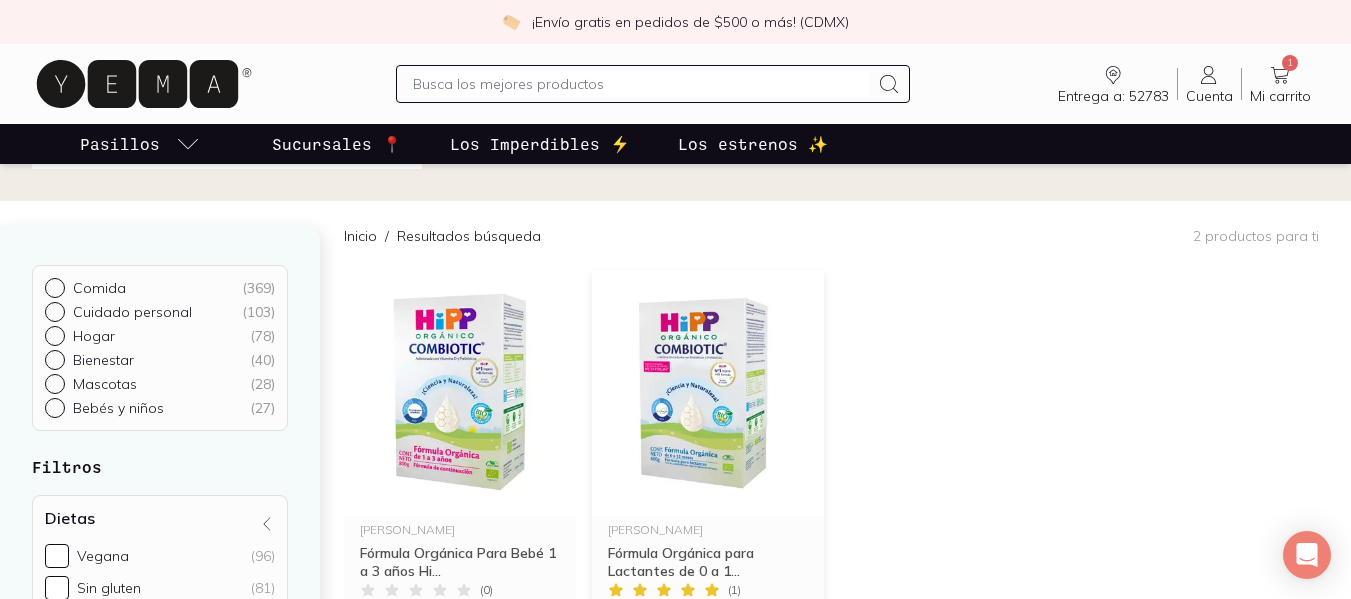 scroll, scrollTop: 114, scrollLeft: 0, axis: vertical 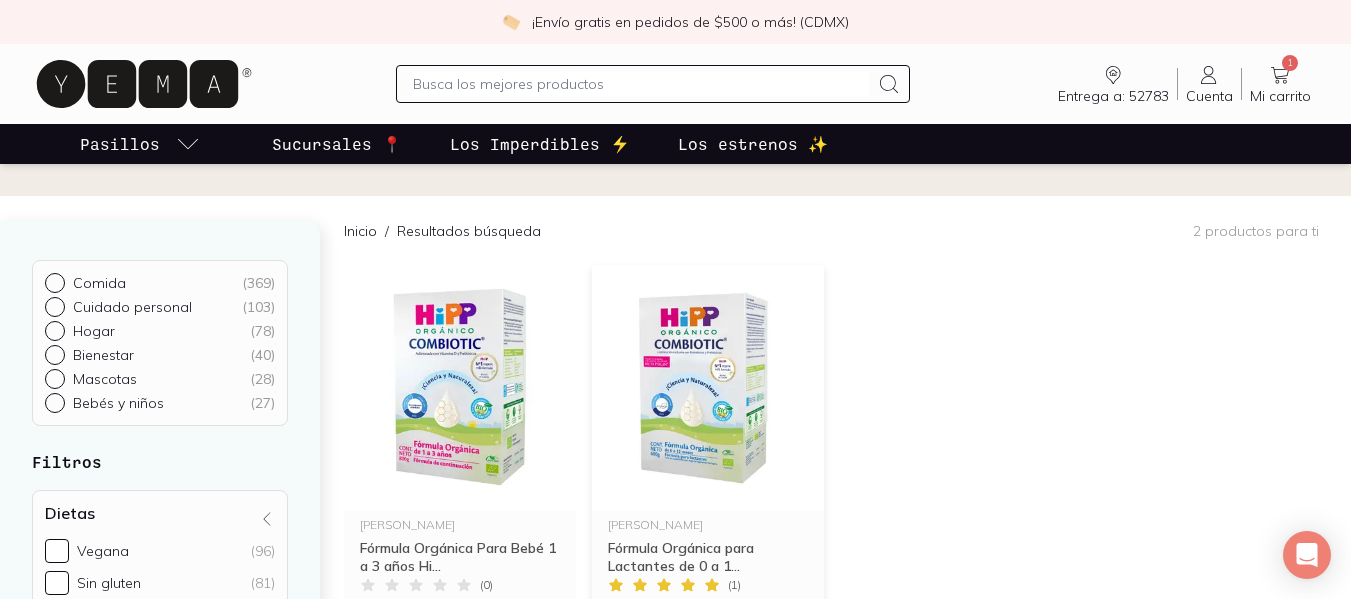 click 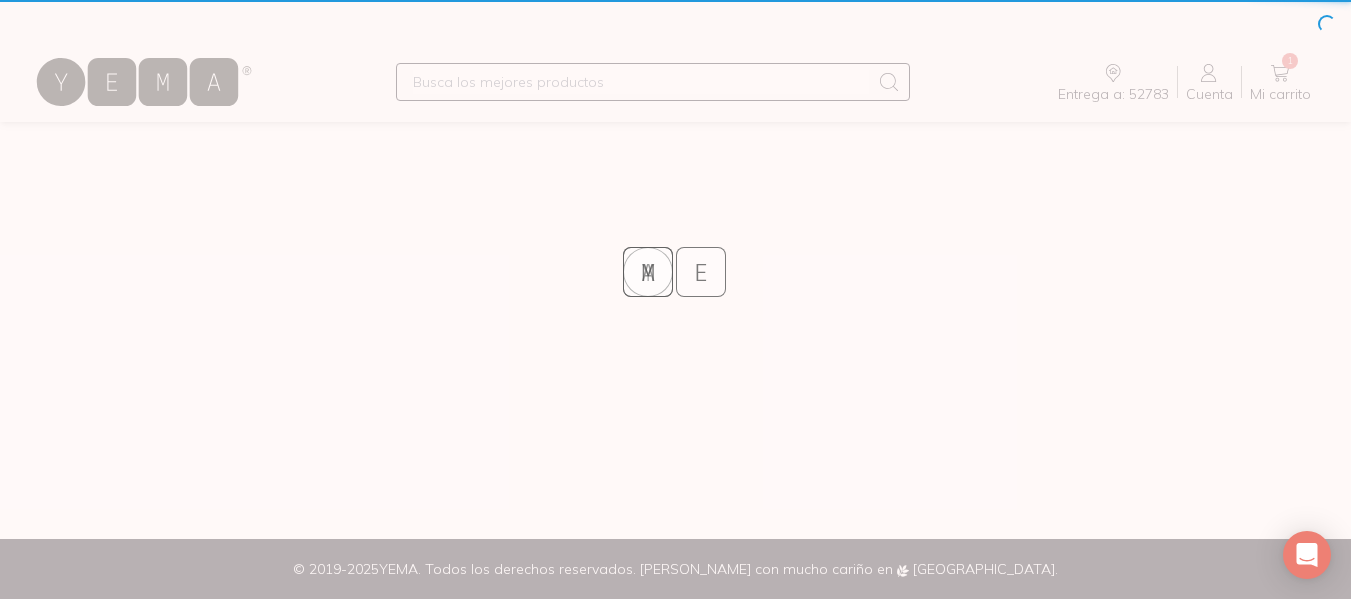 scroll, scrollTop: 0, scrollLeft: 0, axis: both 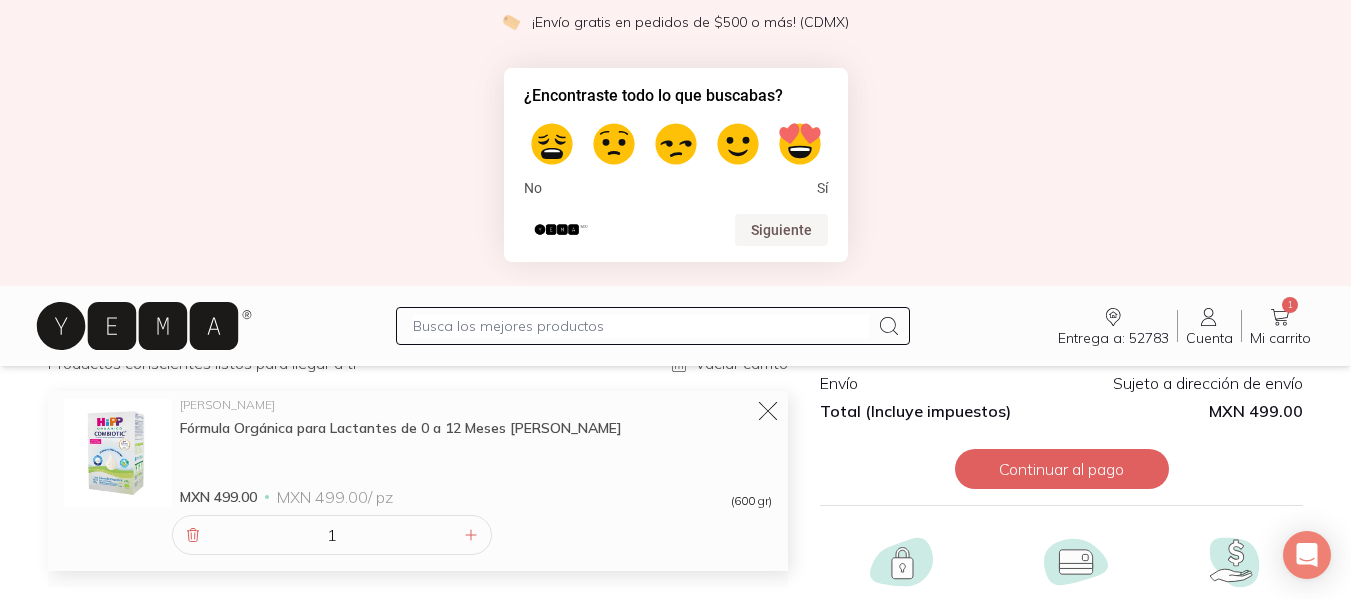 click on "1" at bounding box center [332, 535] 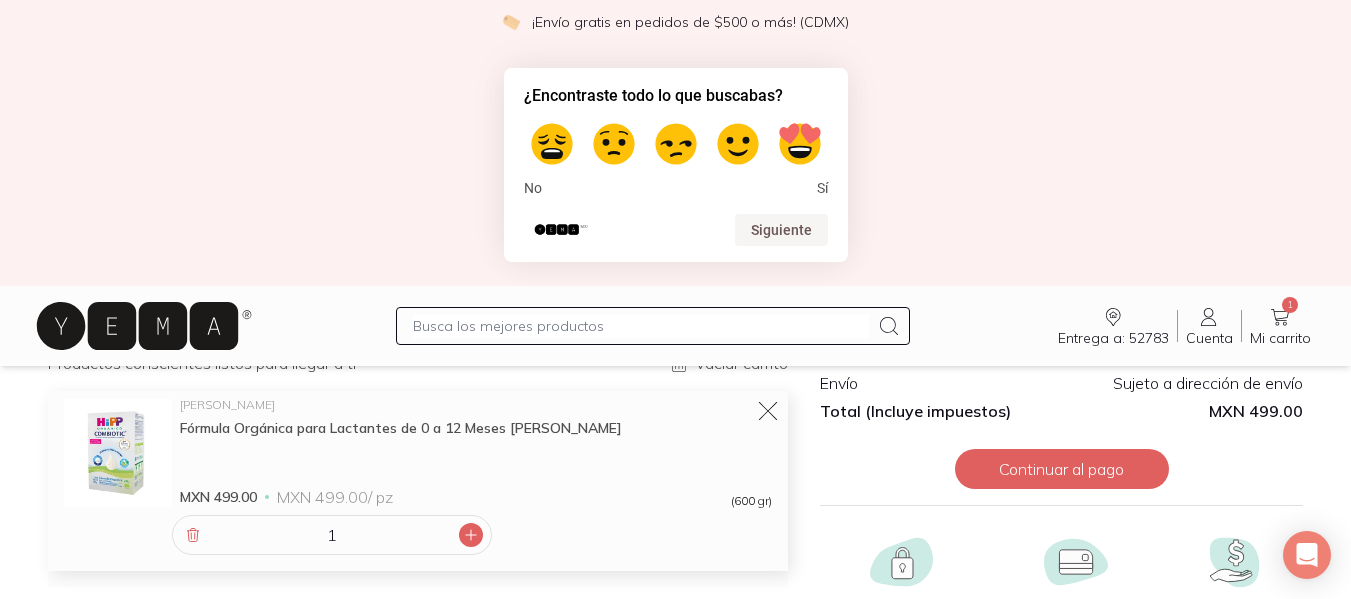 click 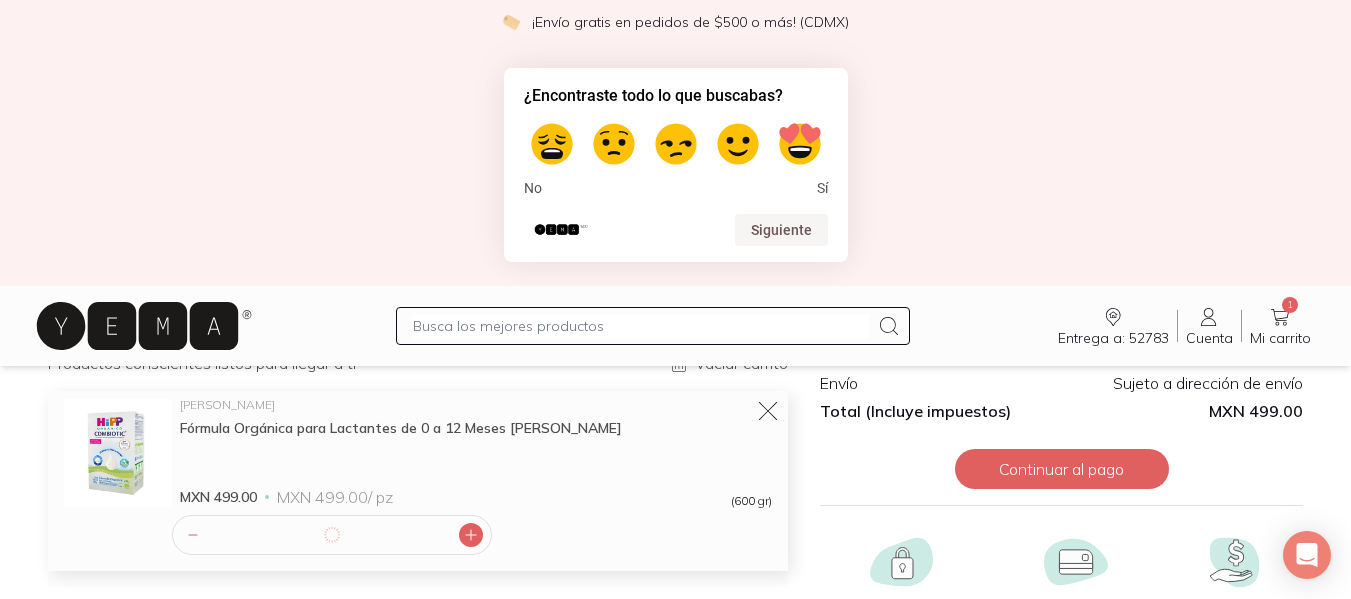 click 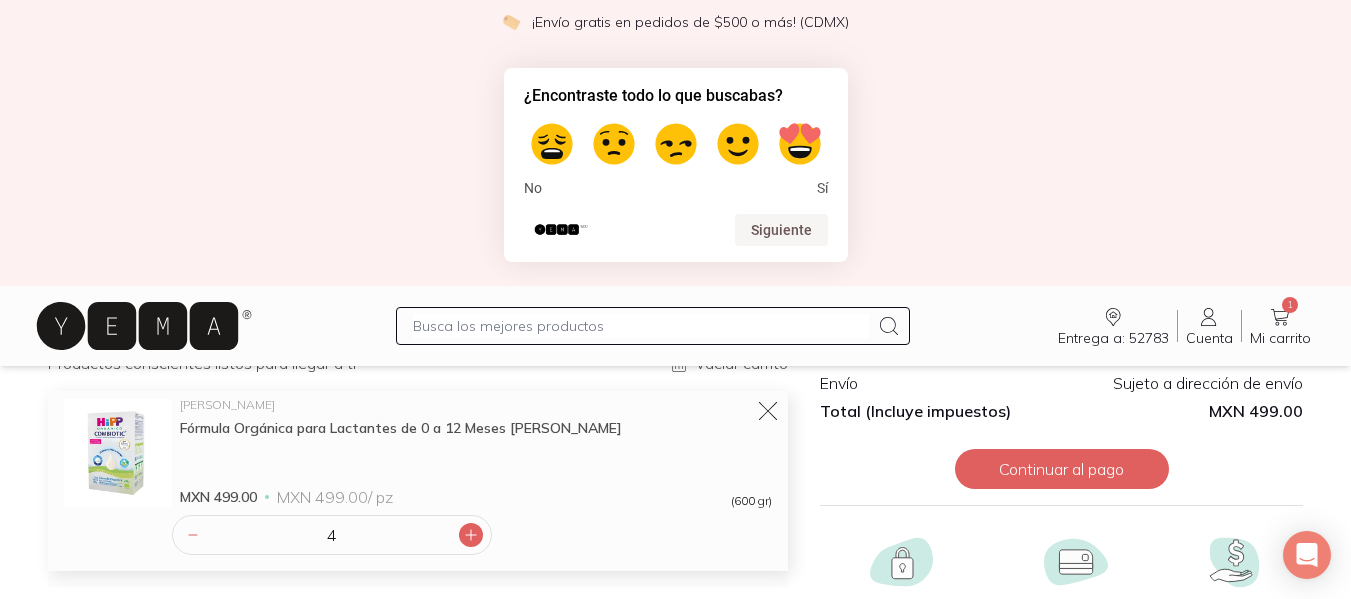 click 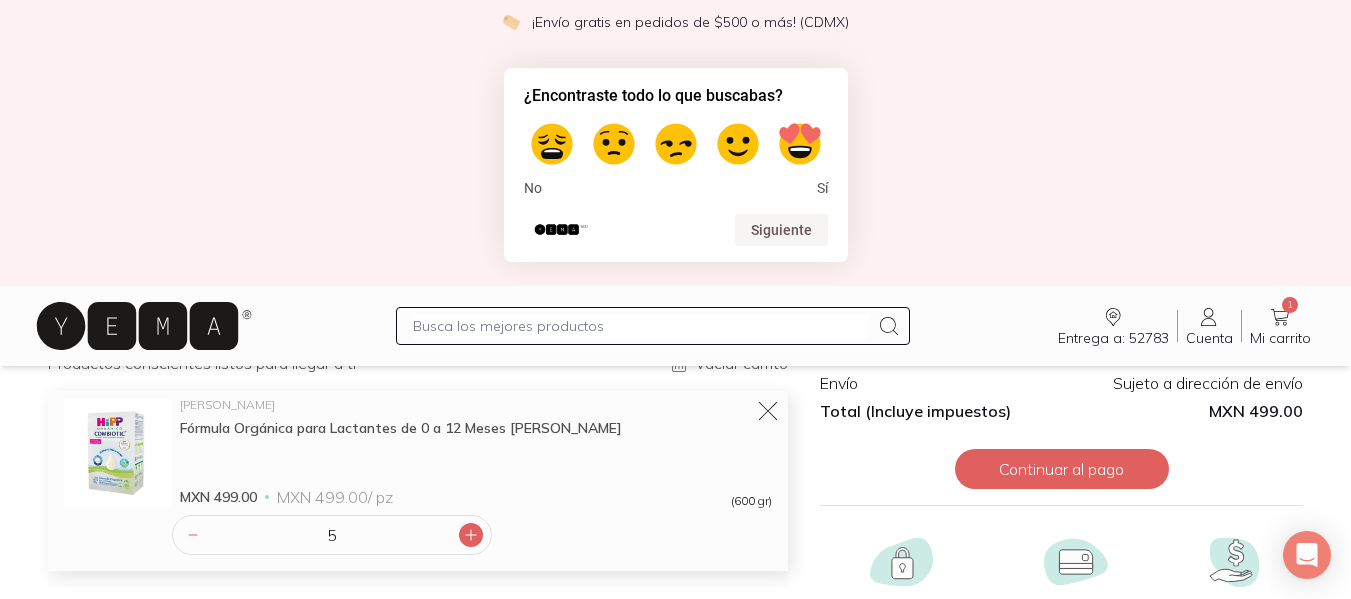 click 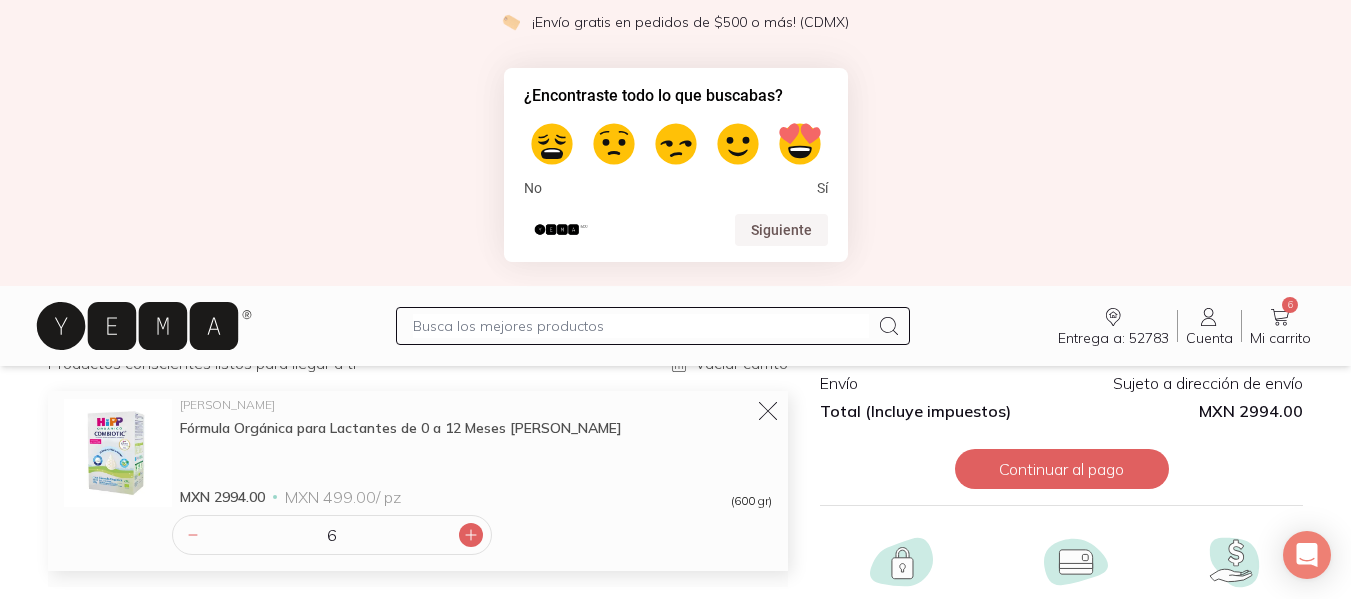 click 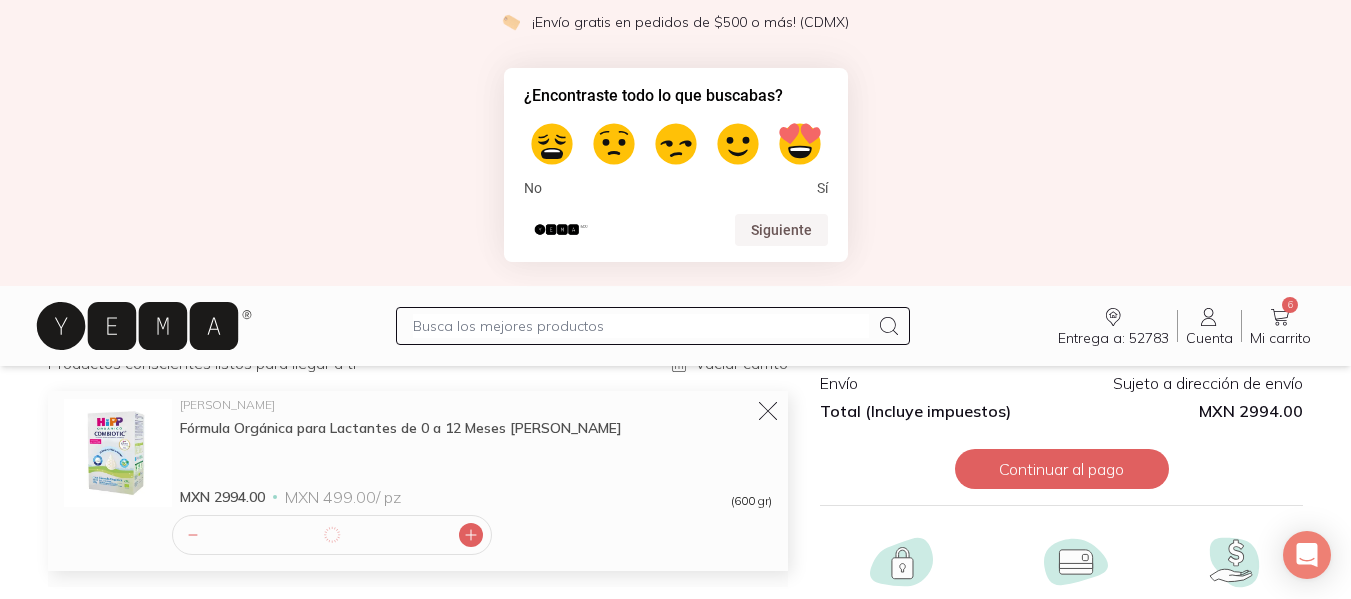 click 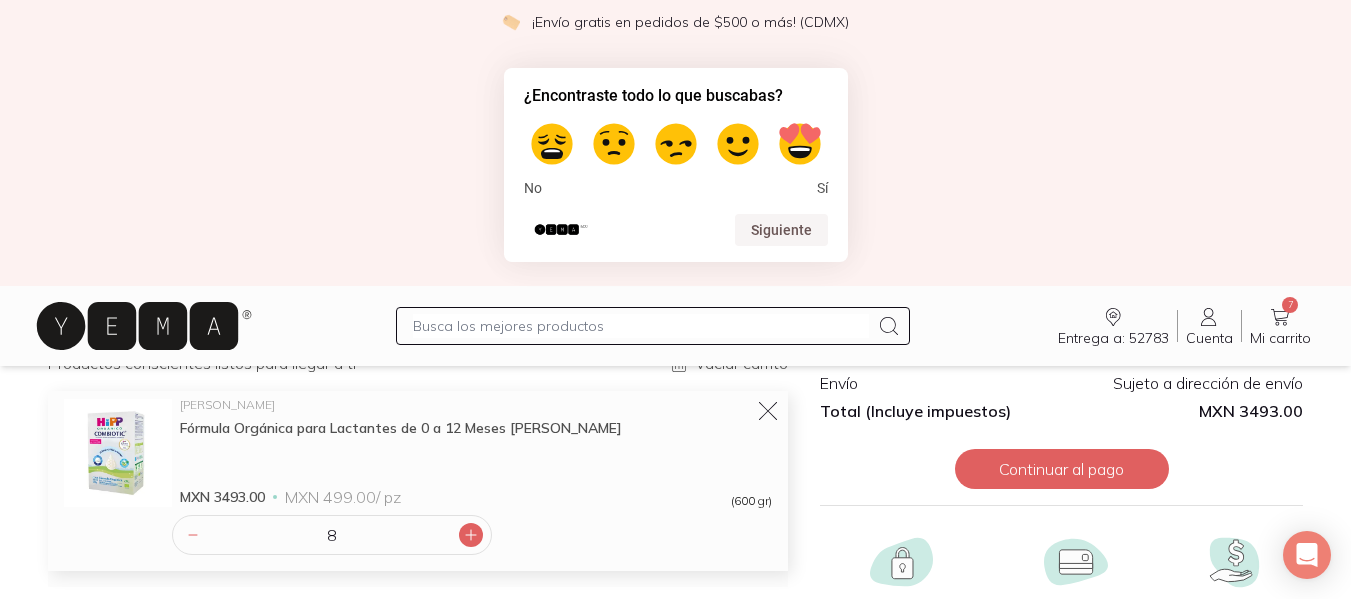 click 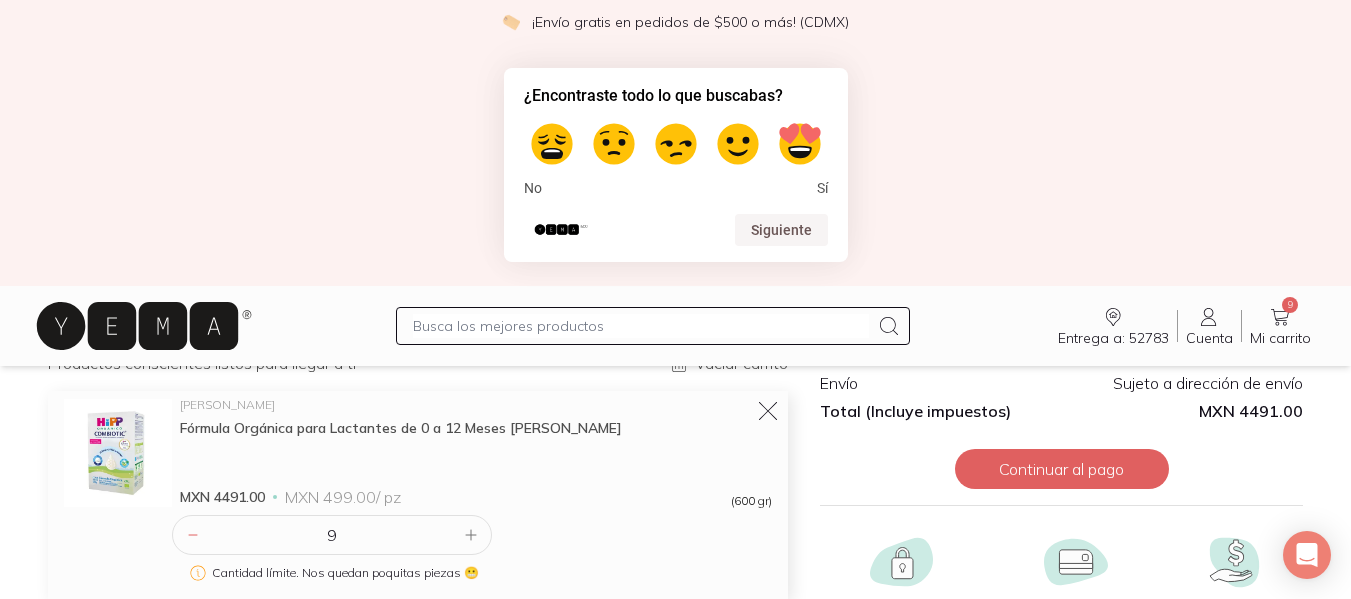 click 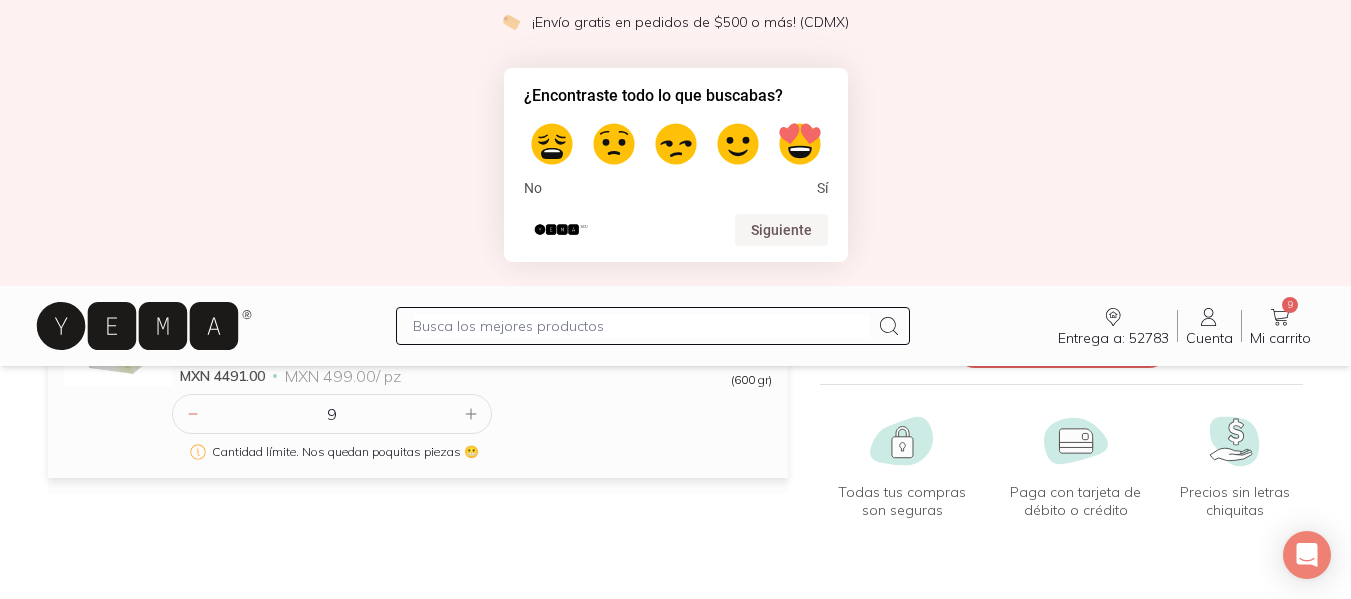 scroll, scrollTop: 153, scrollLeft: 0, axis: vertical 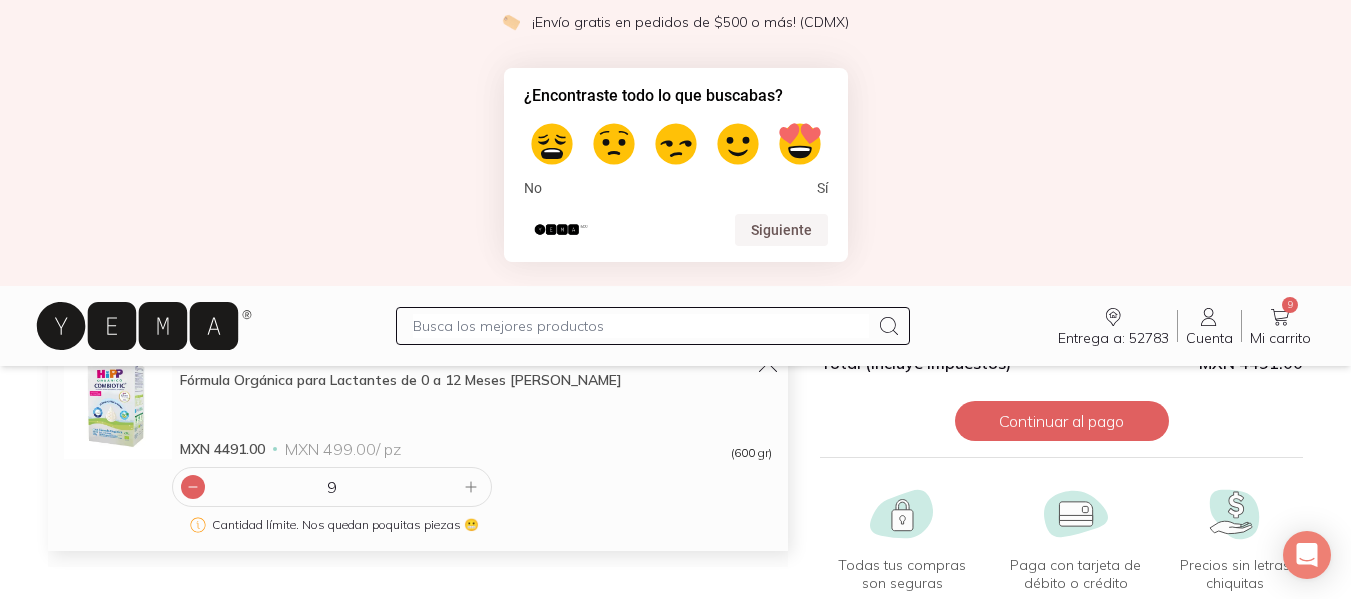 click at bounding box center (193, 487) 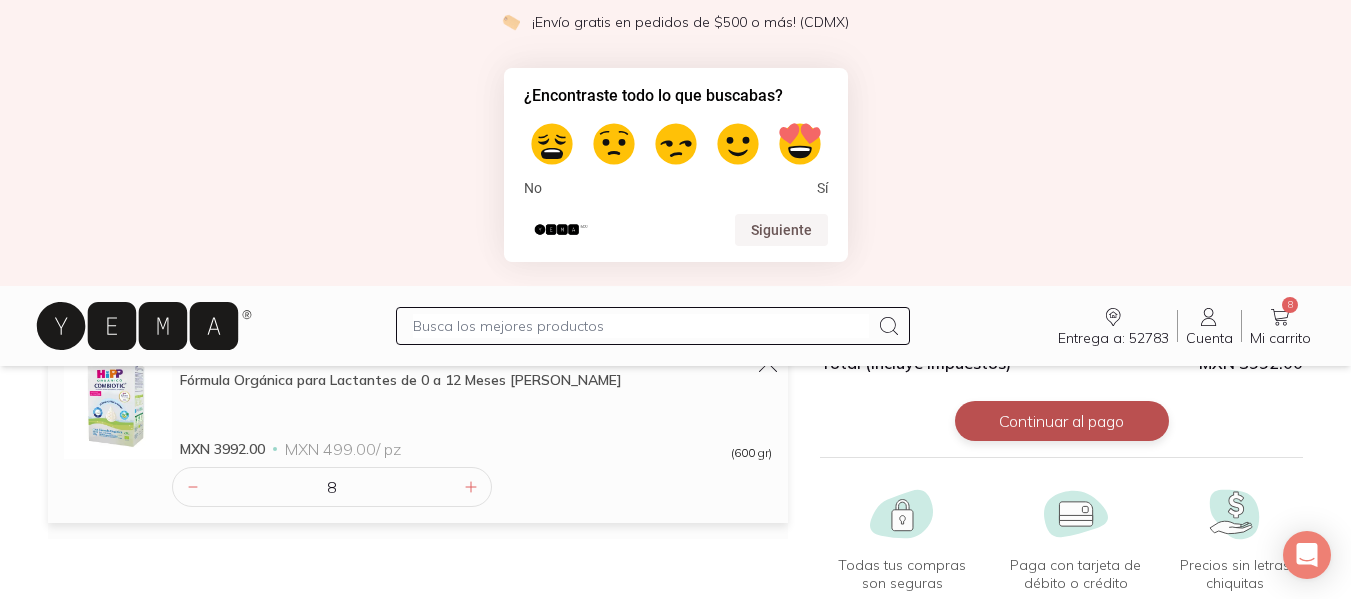 click on "Continuar al pago" at bounding box center (1062, 421) 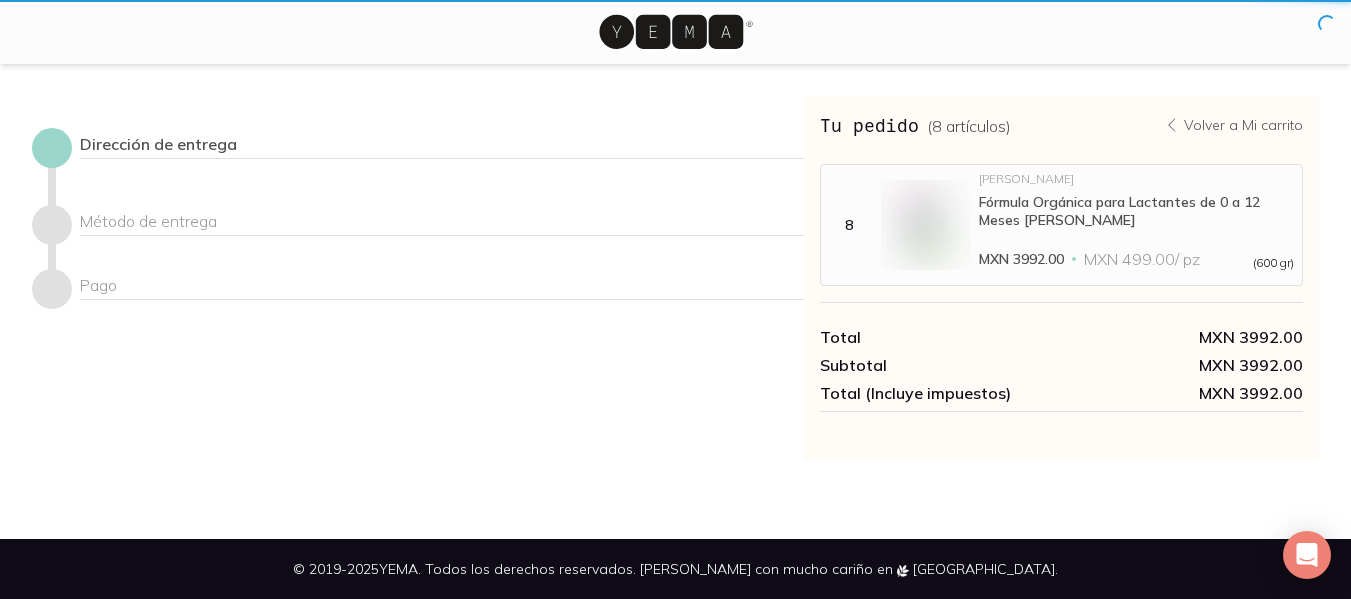 scroll, scrollTop: 0, scrollLeft: 0, axis: both 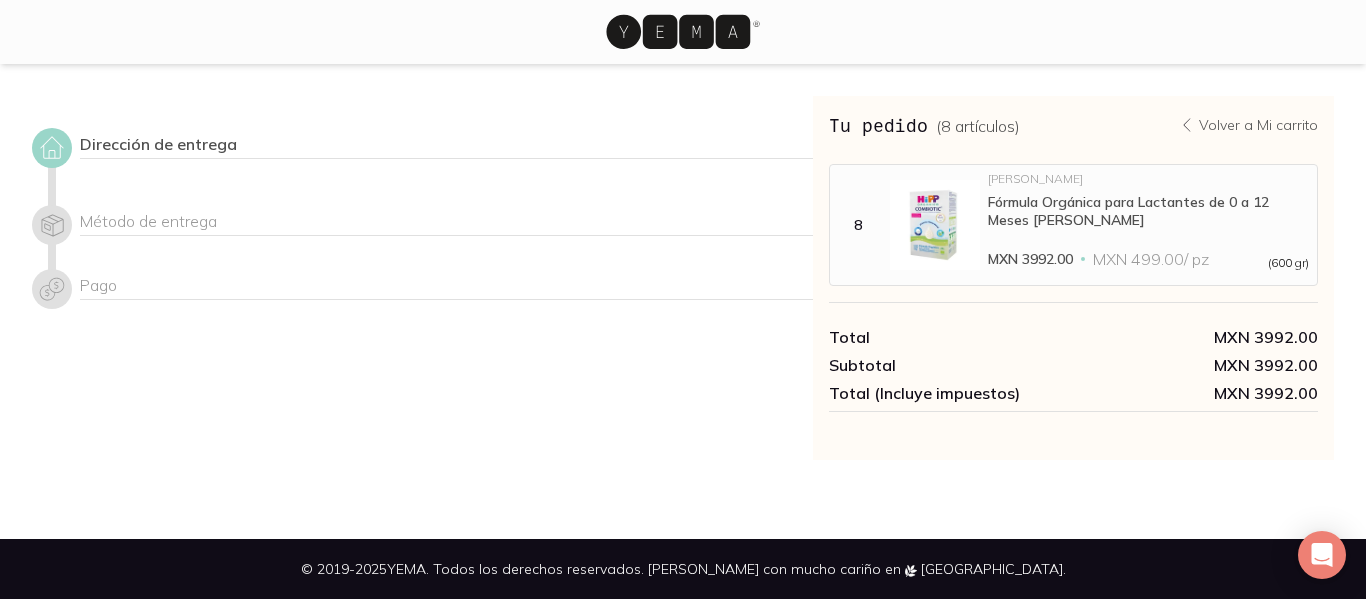 click on "Dirección de entrega" at bounding box center [446, 146] 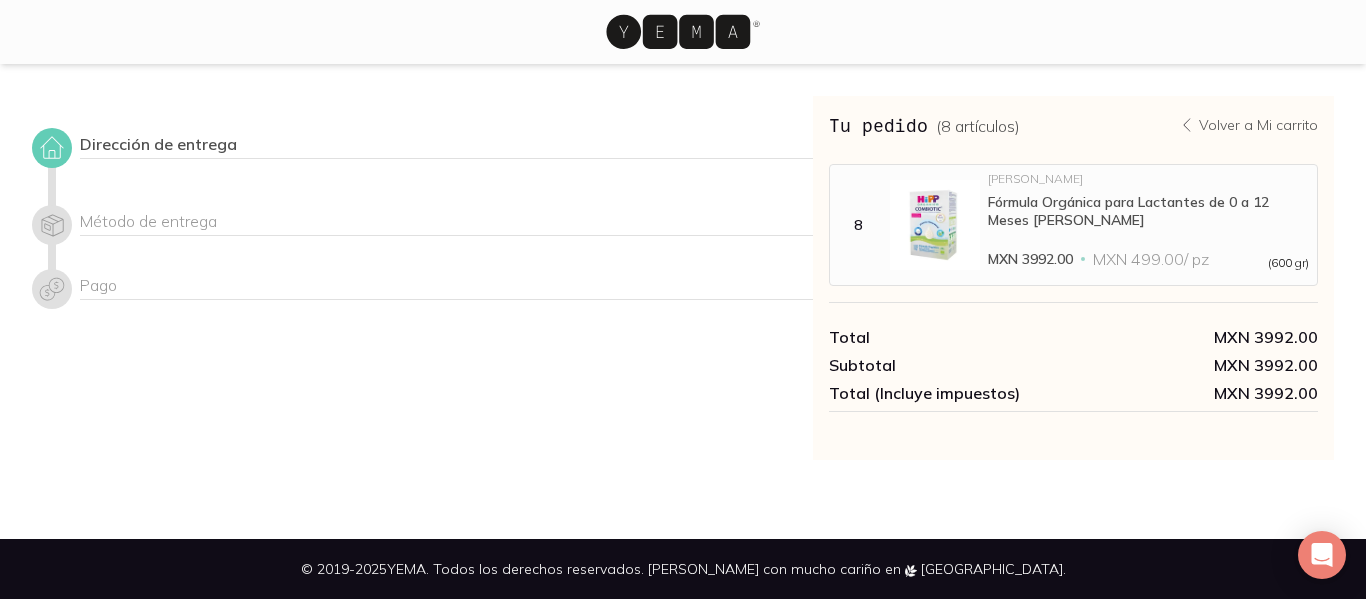click at bounding box center [52, 148] 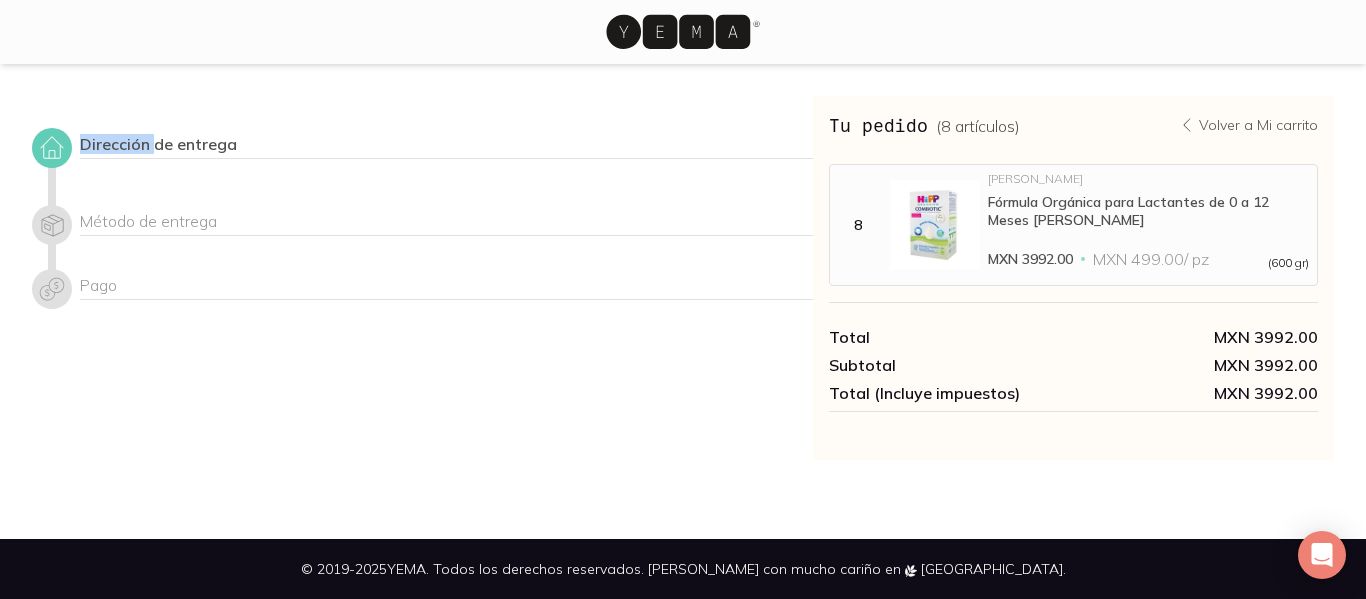 click 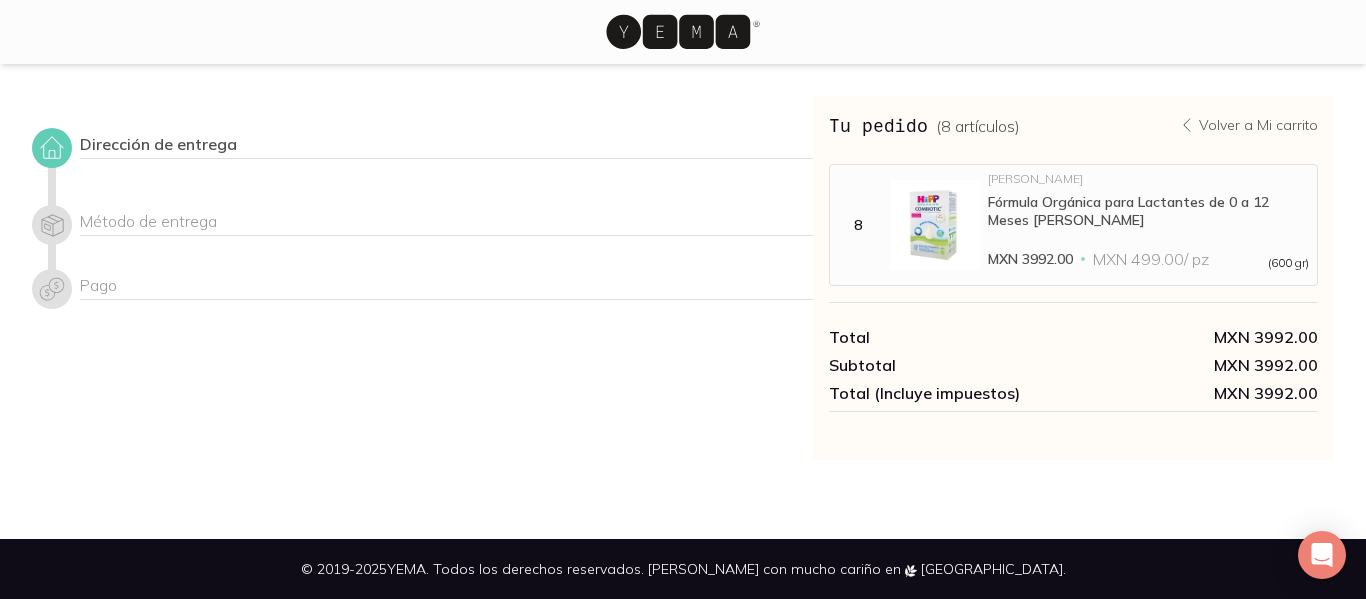 click 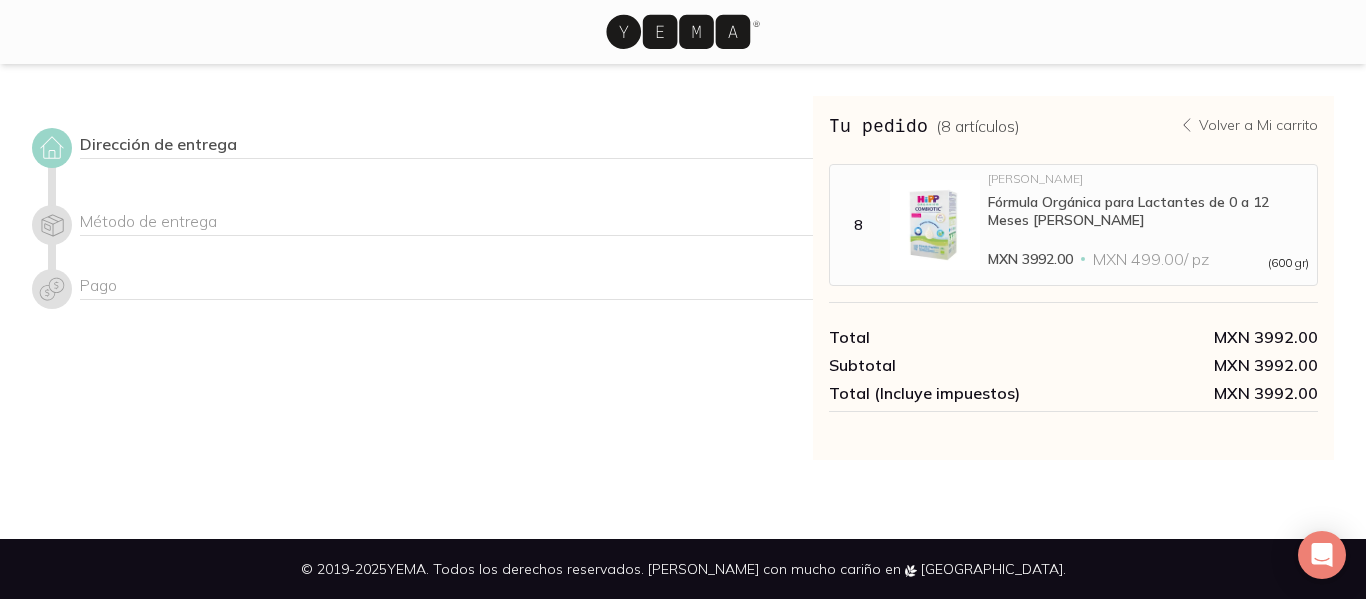 click on "Dirección de entrega" at bounding box center [422, 154] 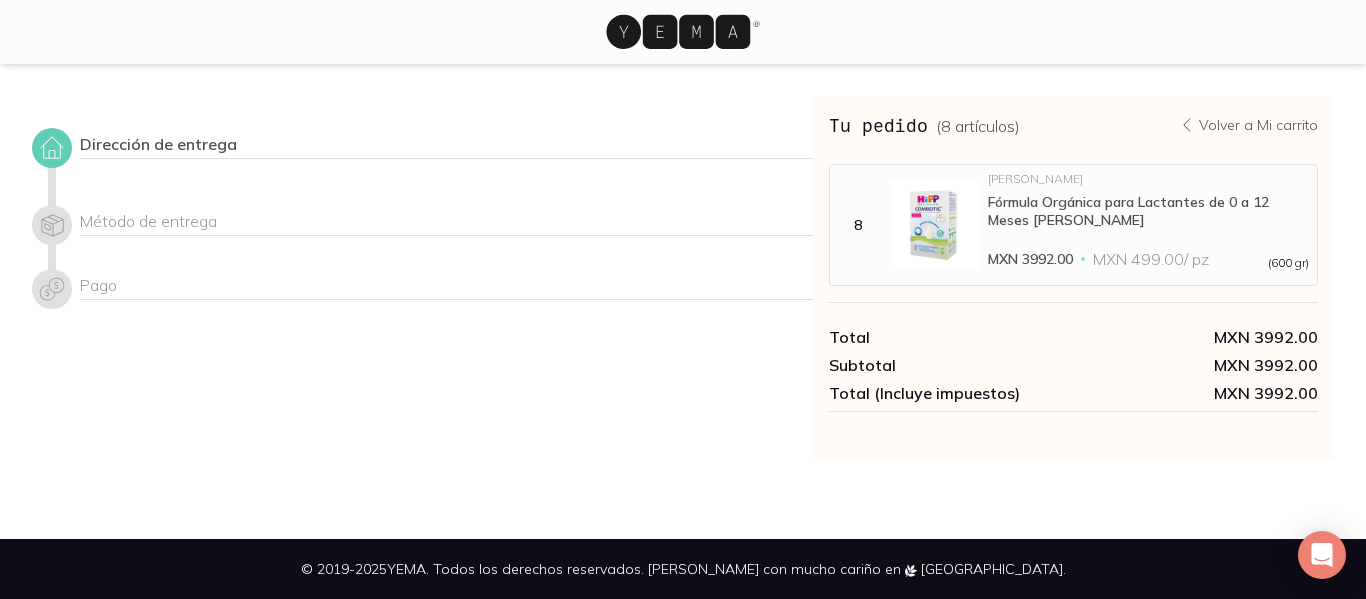 click 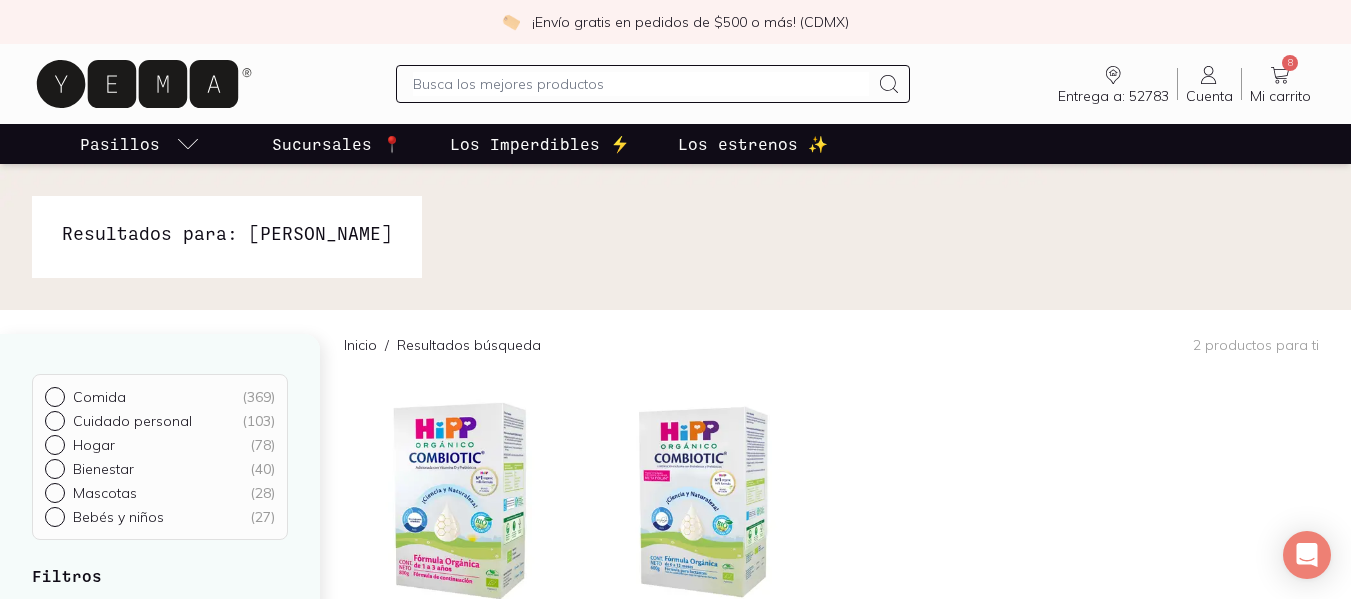 click on "Entrega a: 52783" at bounding box center [1113, 96] 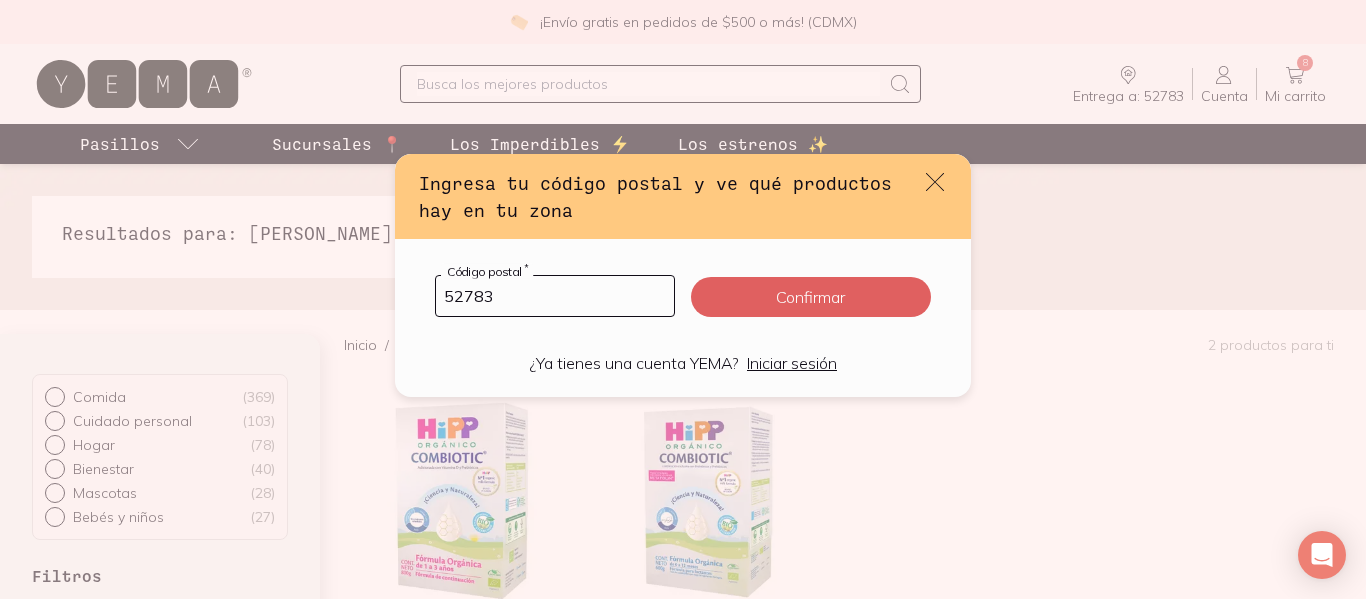 click on "52783" at bounding box center [555, 296] 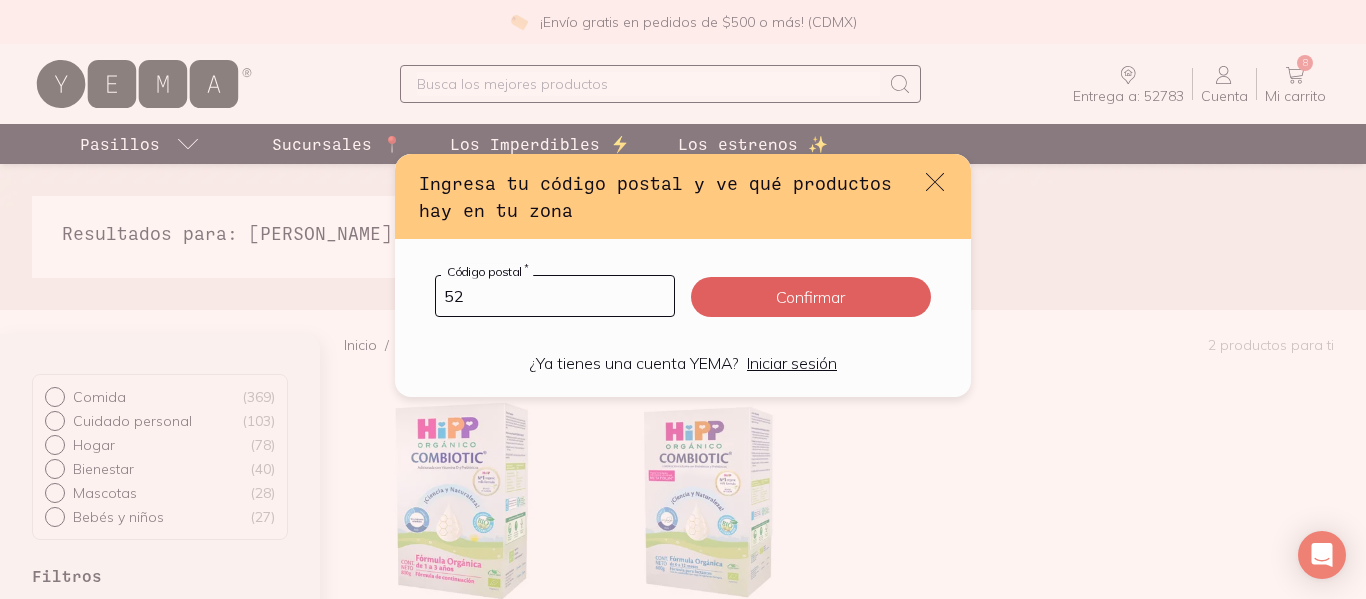 type on "5" 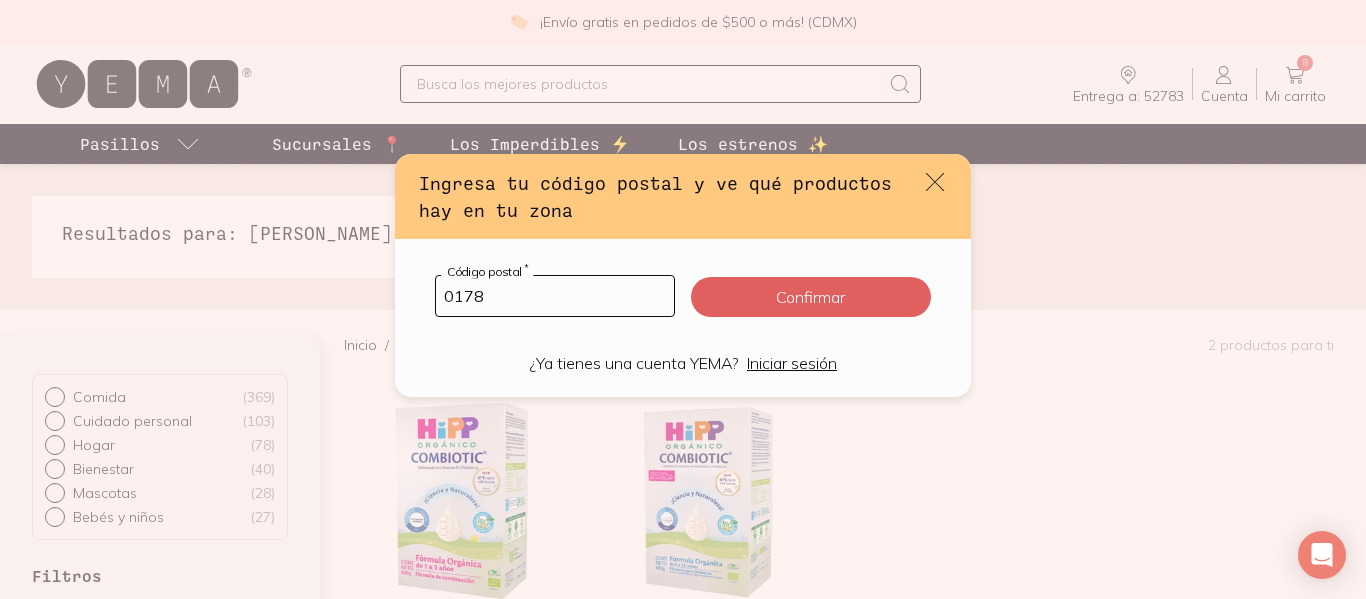 type on "01780" 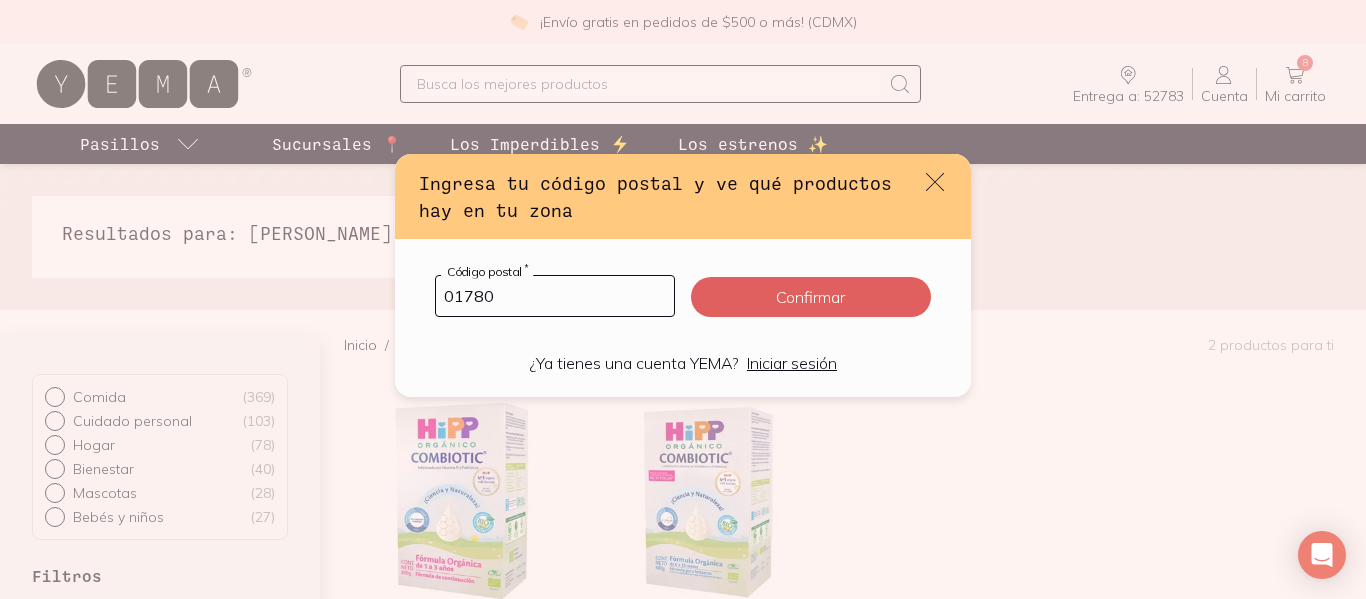 click on "Confirmar" at bounding box center [811, 297] 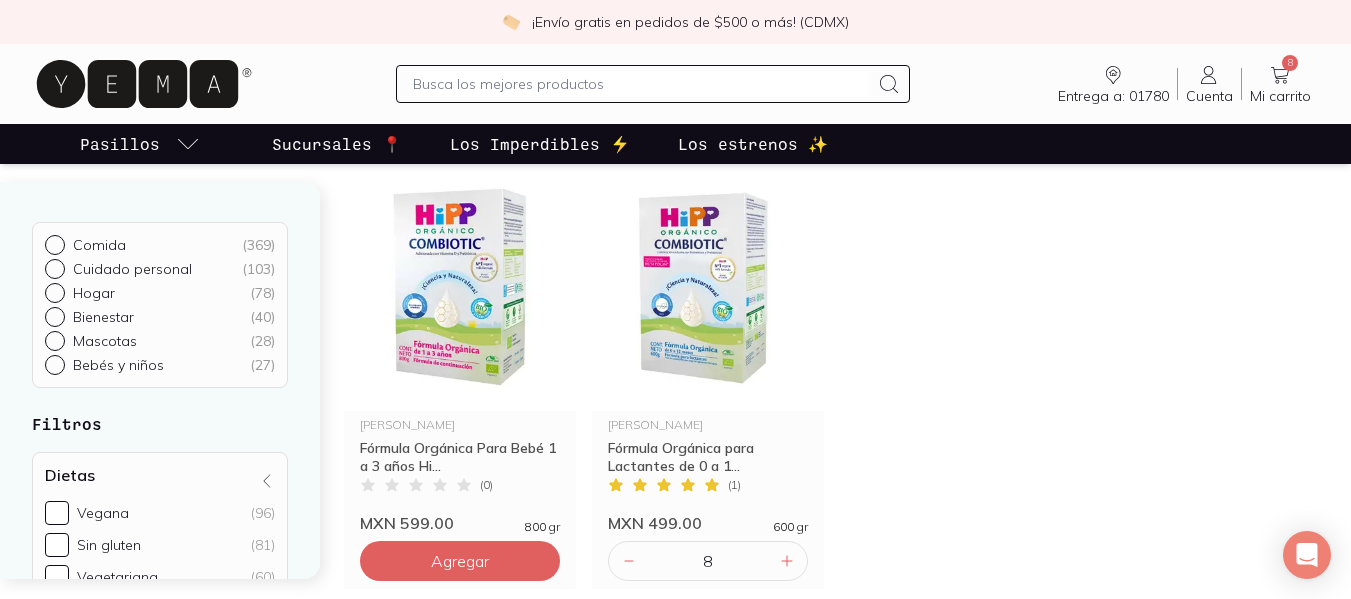 scroll, scrollTop: 280, scrollLeft: 0, axis: vertical 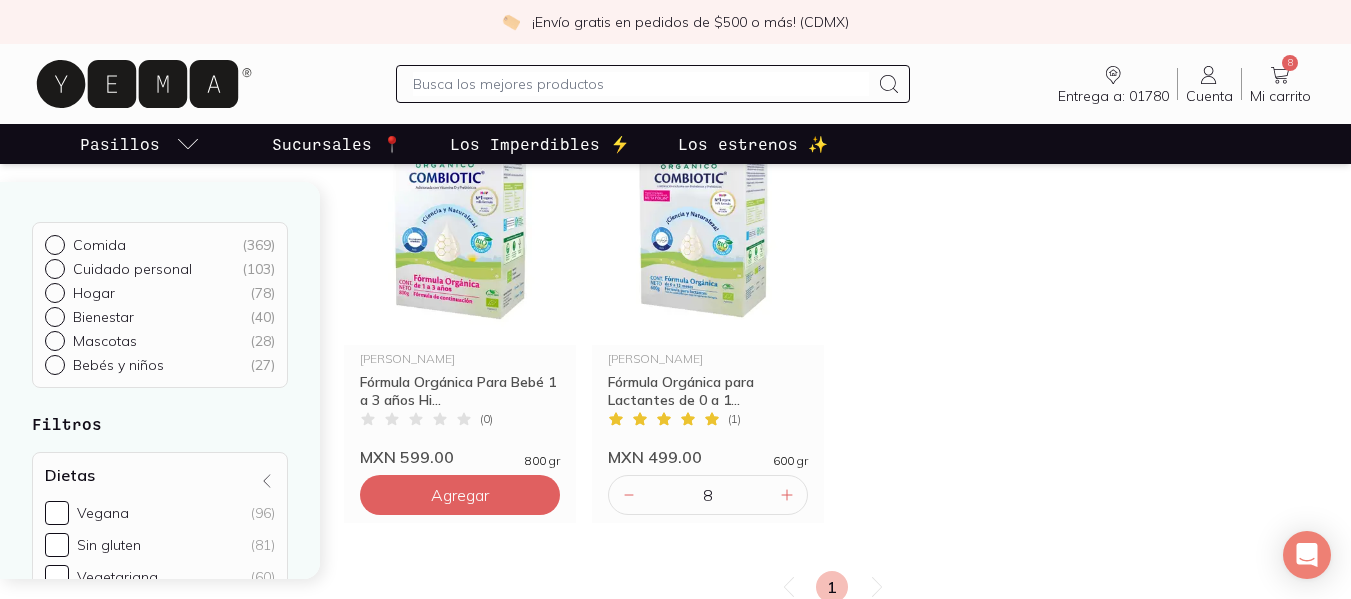 click 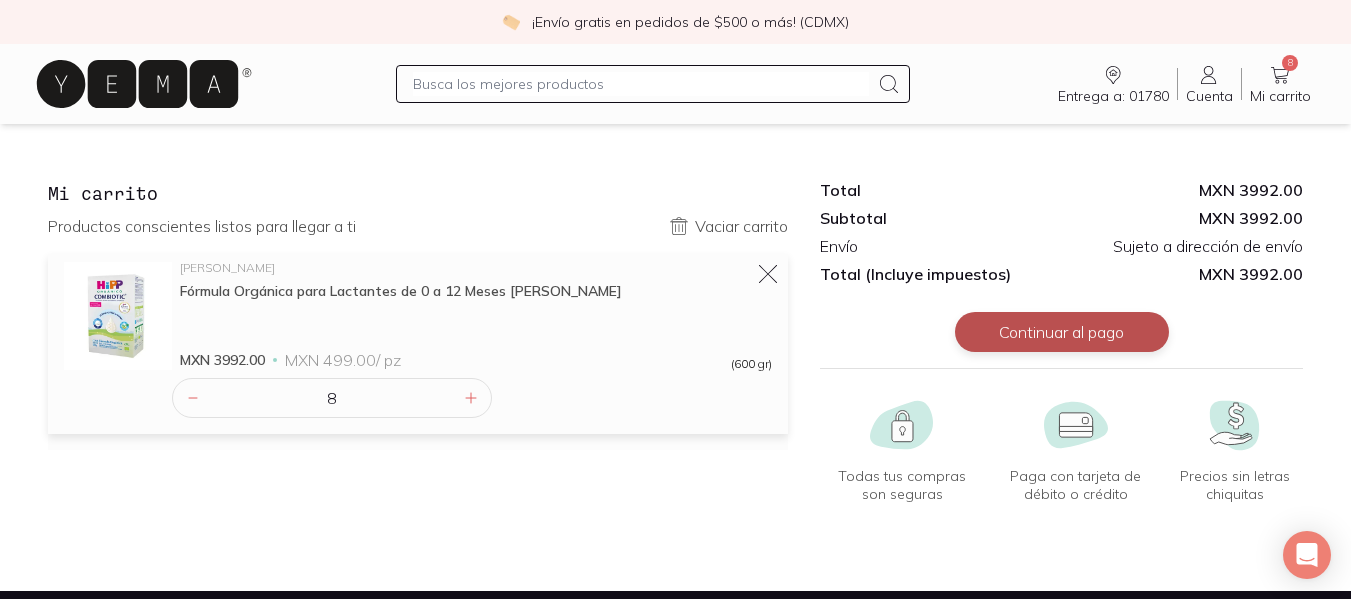 click on "Continuar al pago" at bounding box center (1062, 332) 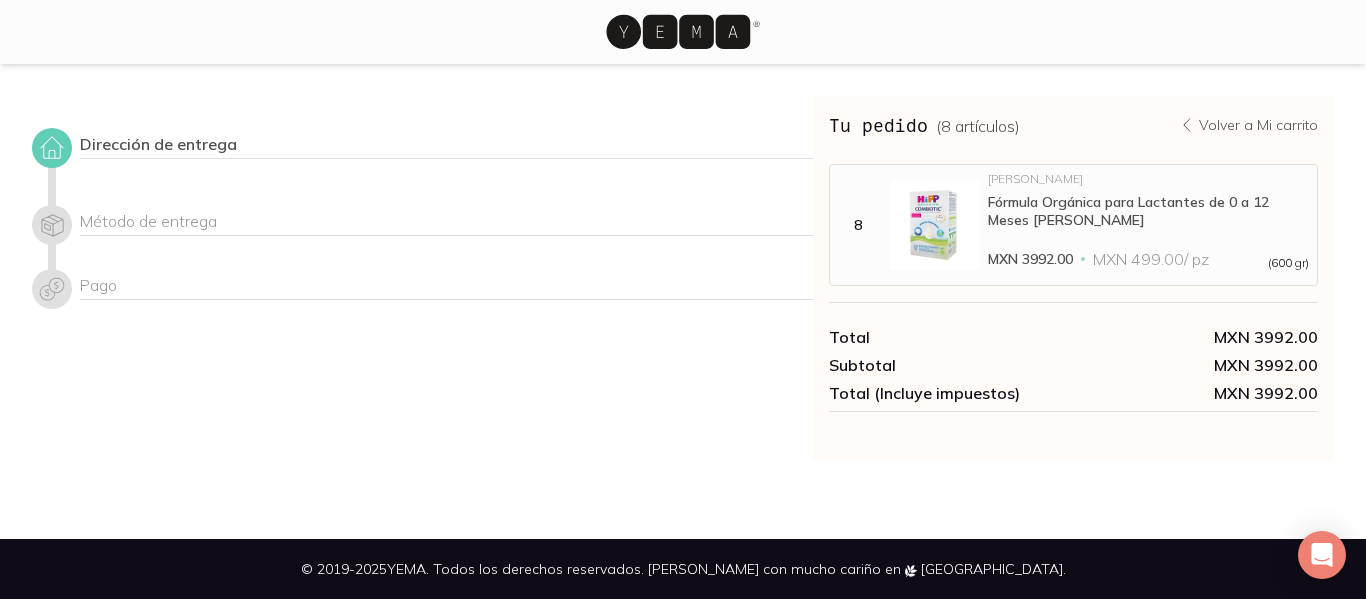 click 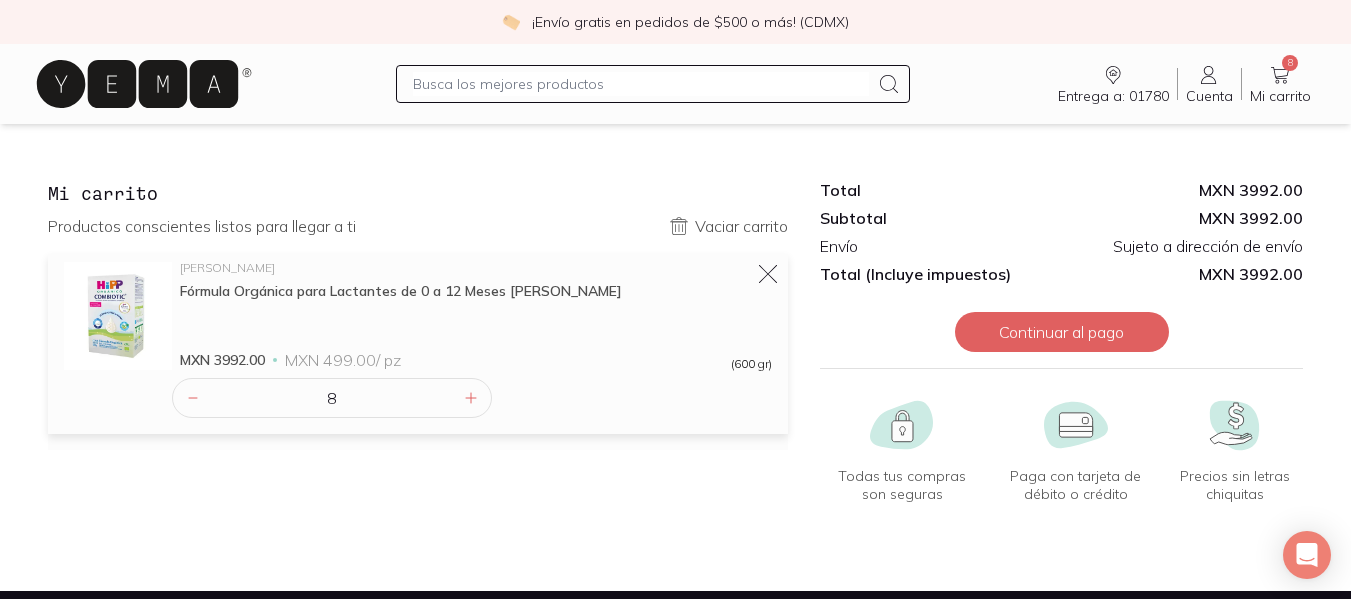 click on "Entrega a: 01780" at bounding box center (1113, 96) 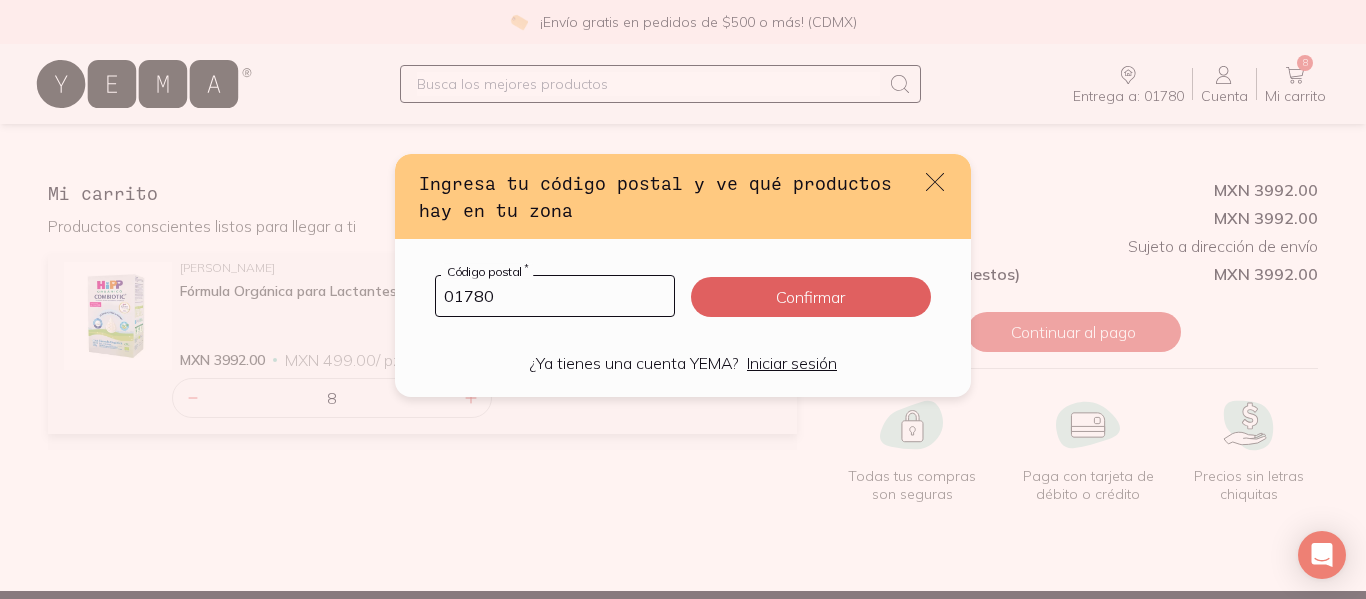 click on "01780" at bounding box center [555, 296] 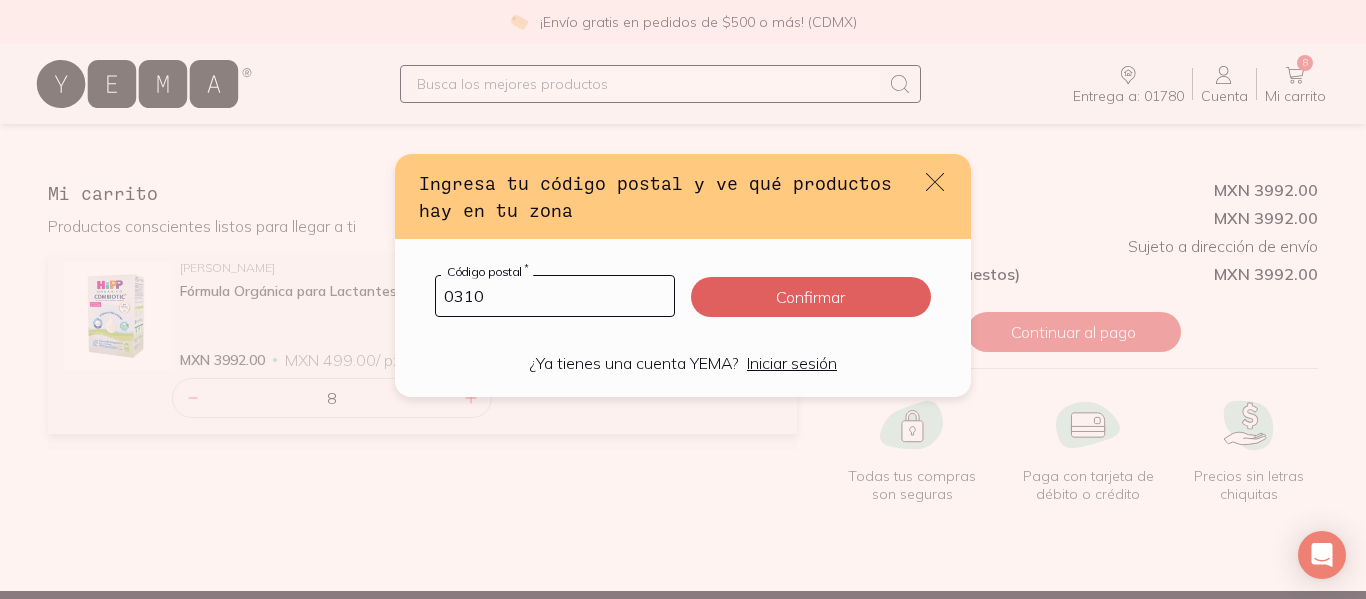 type on "03100" 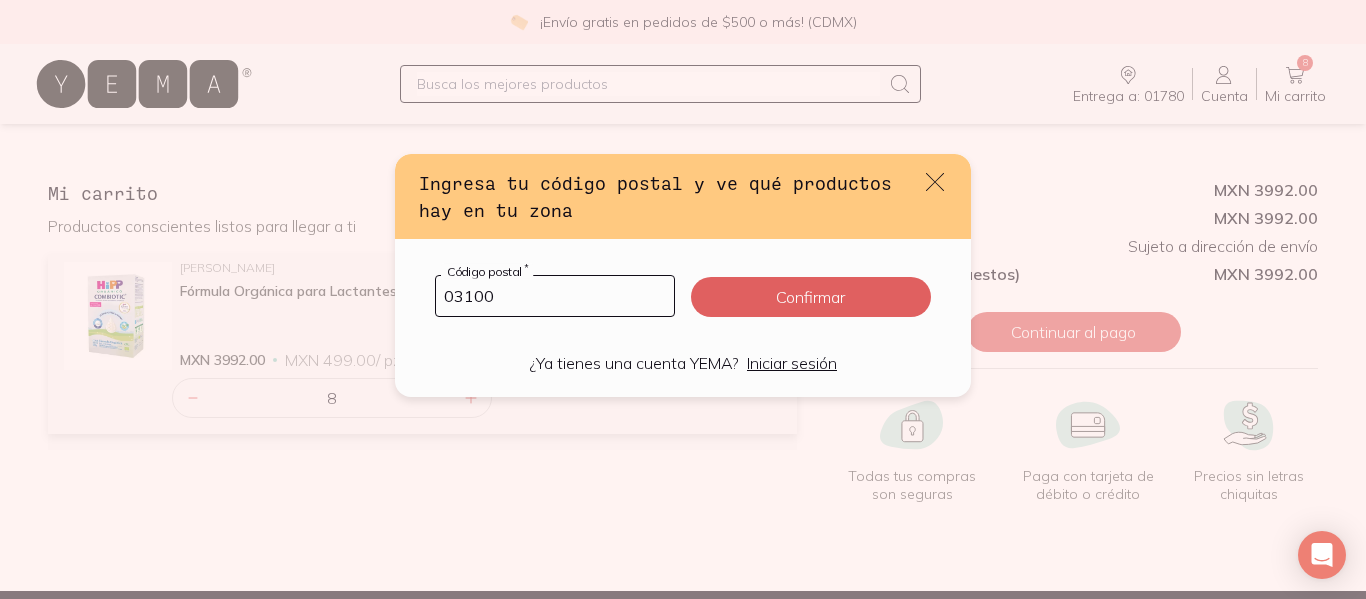 click on "Confirmar" at bounding box center [811, 297] 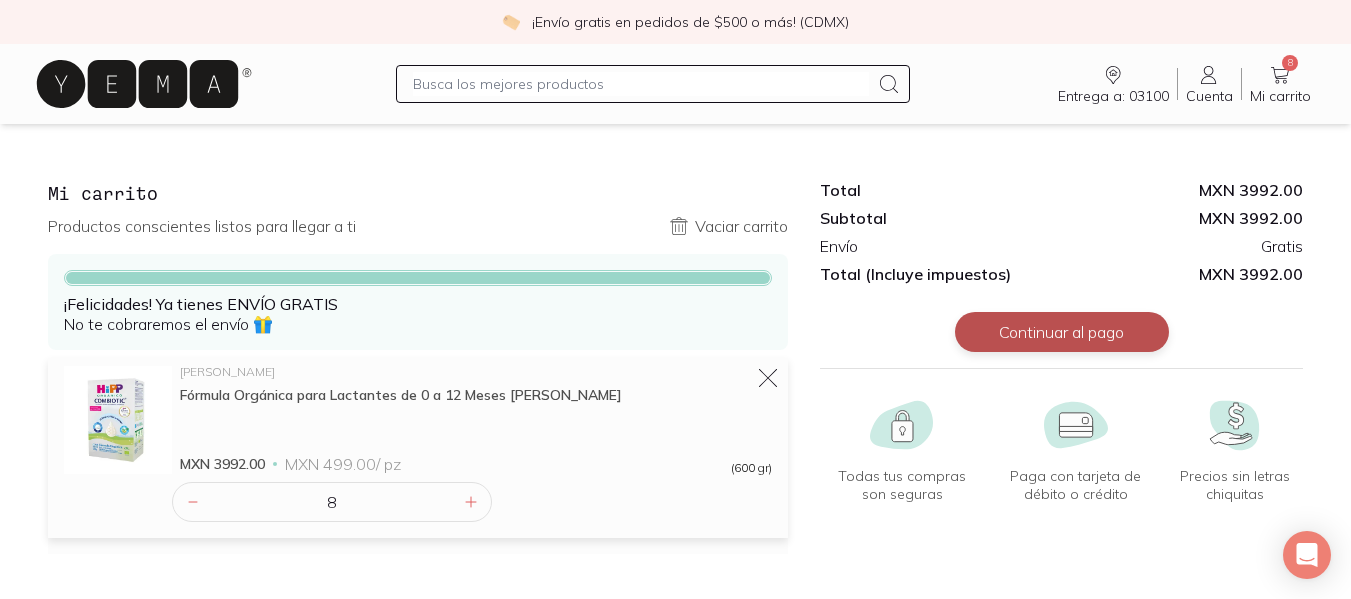 click on "Continuar al pago" at bounding box center (1062, 332) 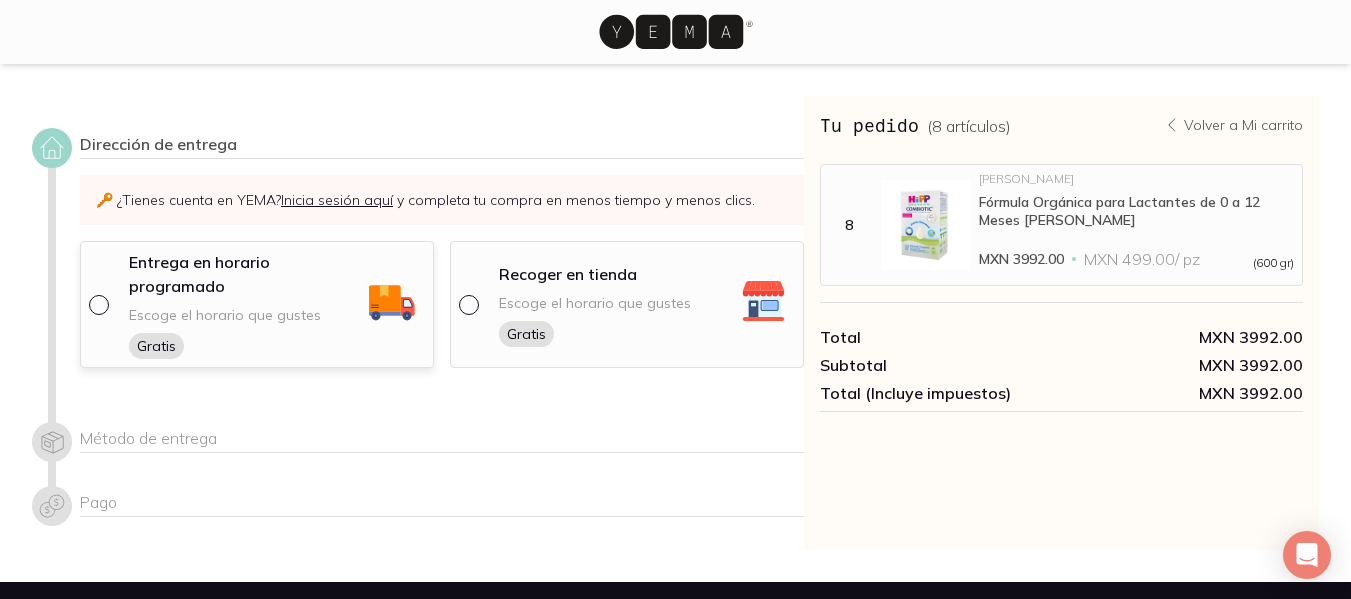 click at bounding box center (103, 305) 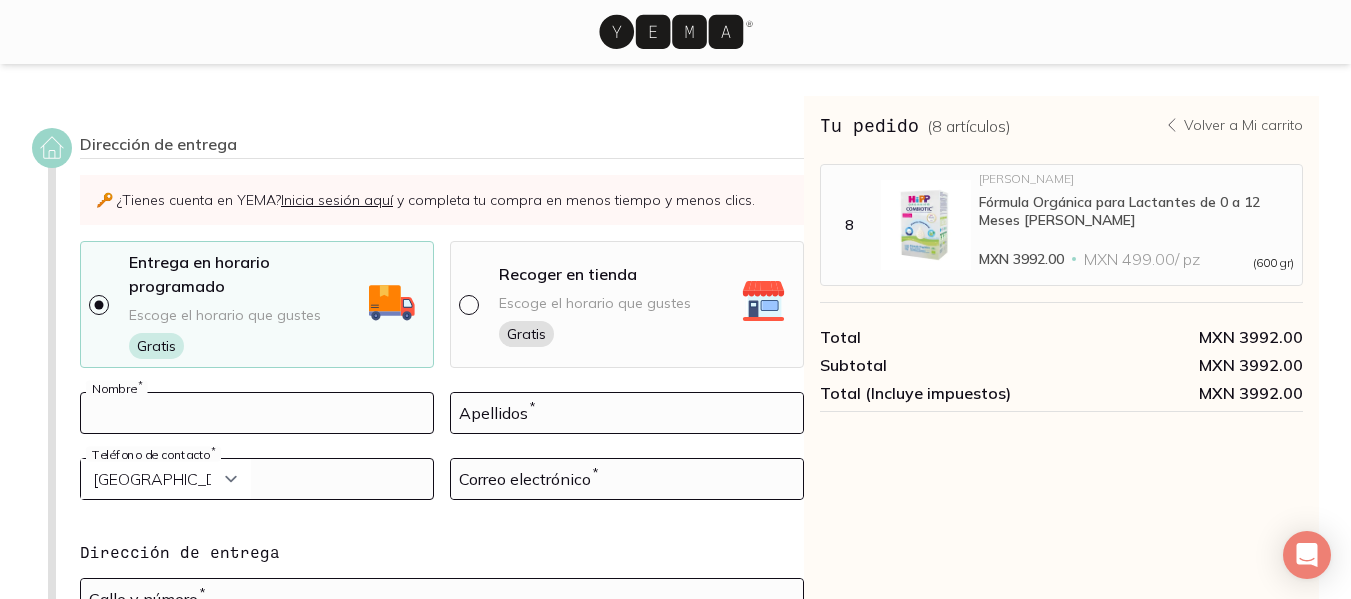 click at bounding box center (257, 413) 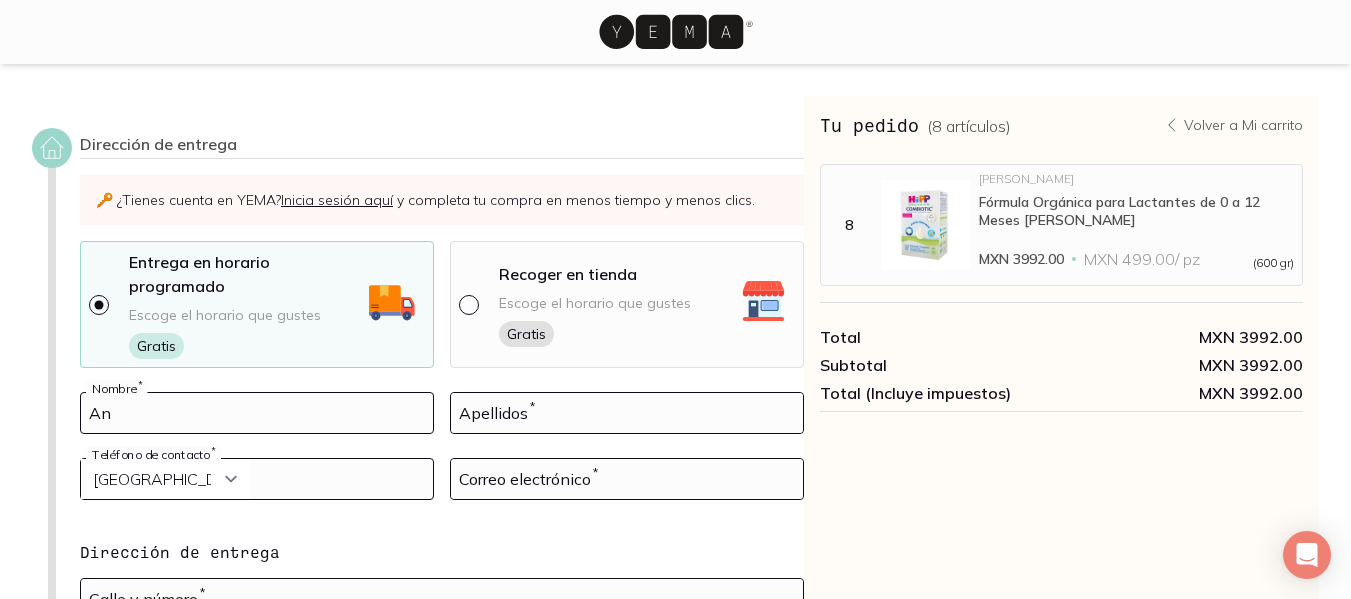 type on "A" 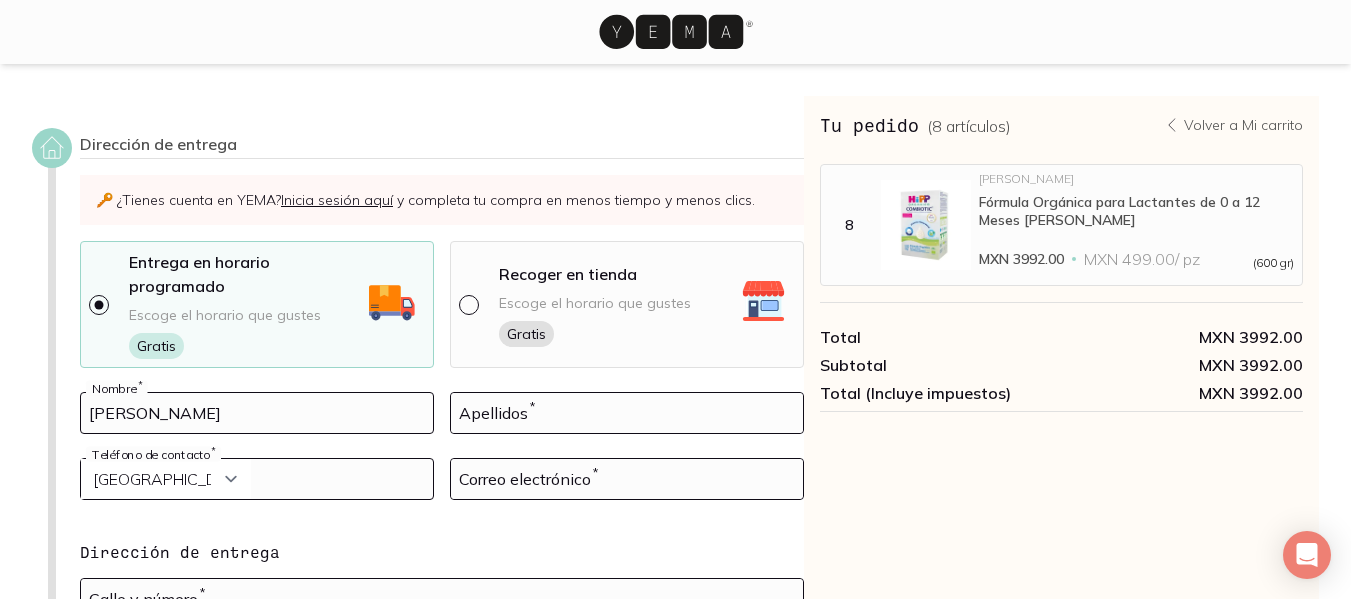 type on "[PERSON_NAME]" 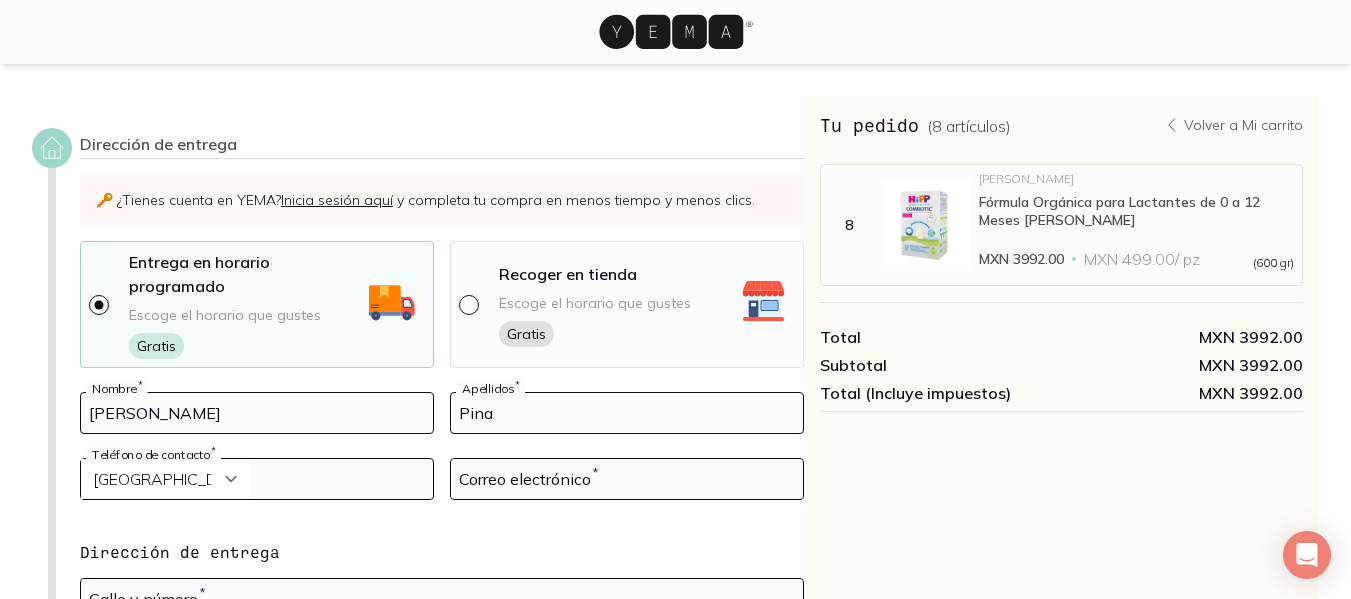 type on "Pina" 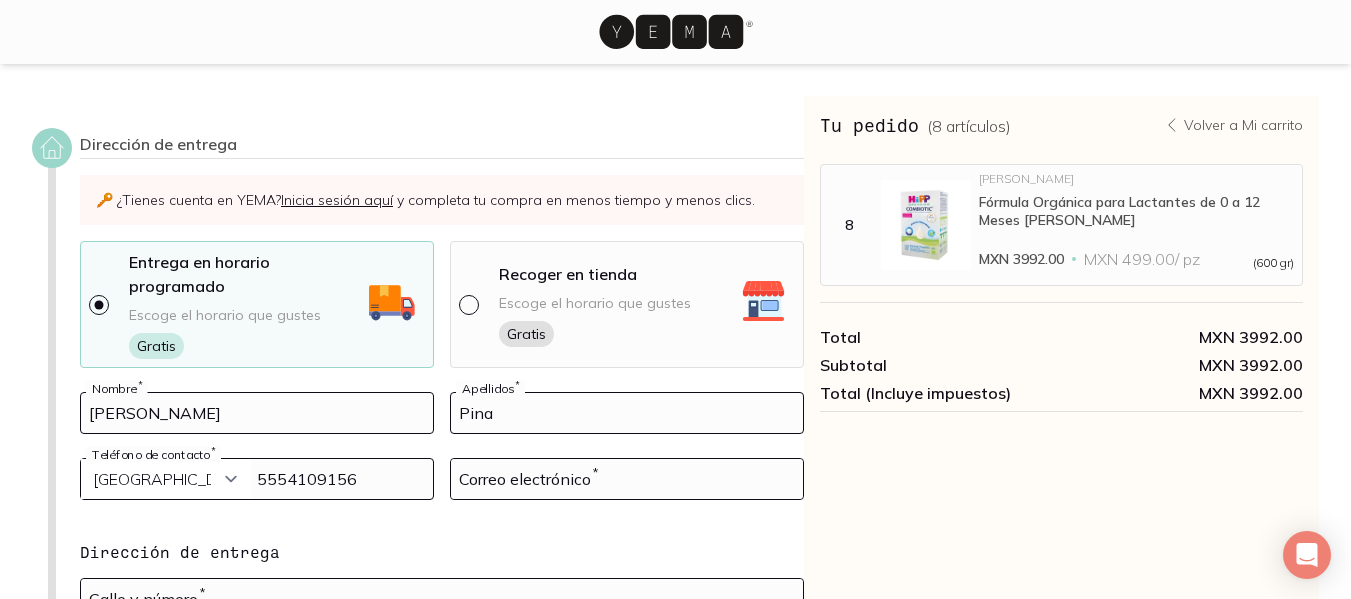 type on "5554109156" 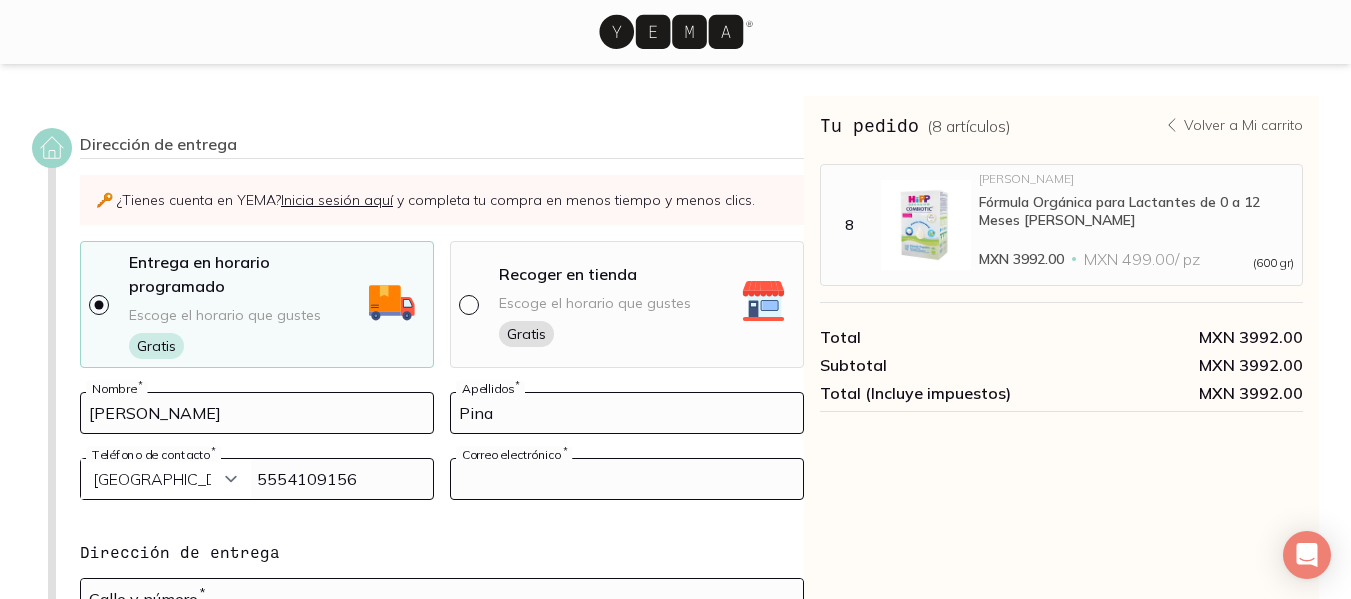 click at bounding box center (627, 479) 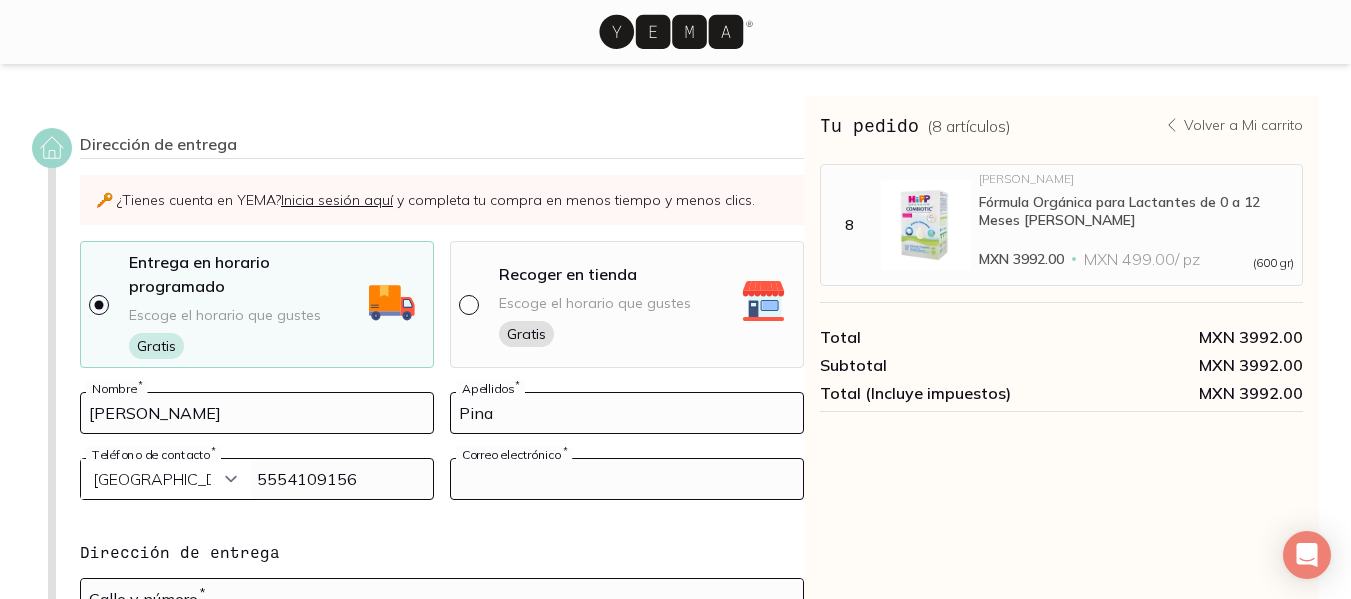 type on "[EMAIL_ADDRESS][DOMAIN_NAME]" 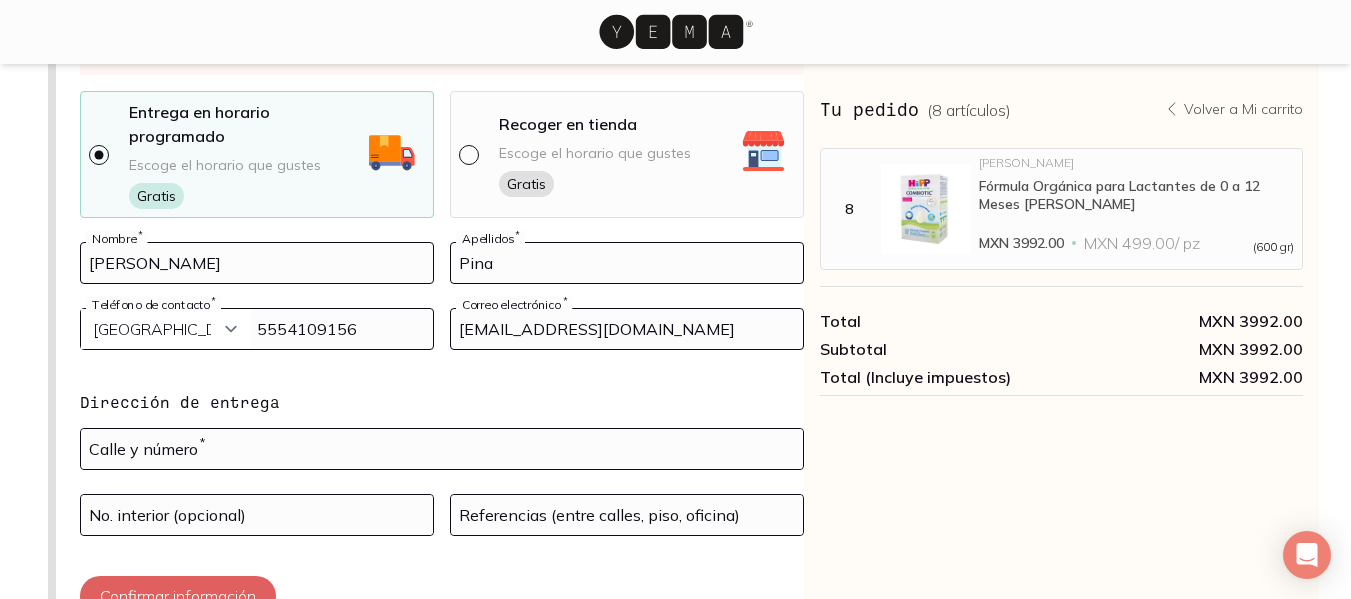 scroll, scrollTop: 145, scrollLeft: 0, axis: vertical 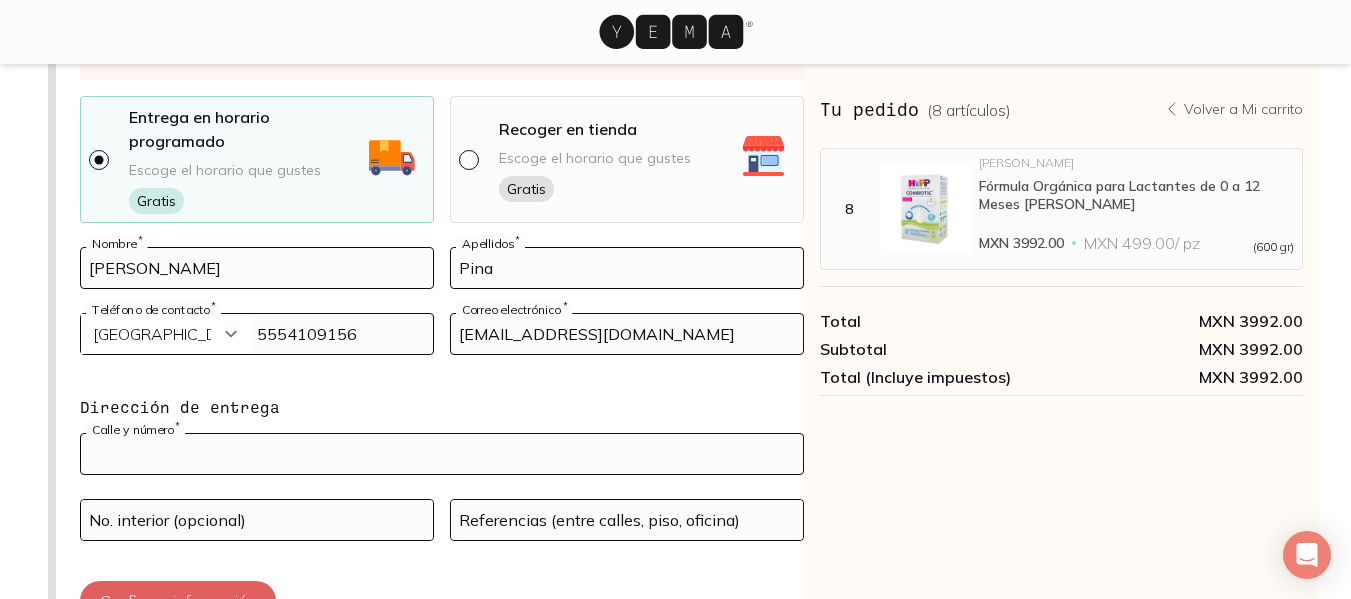 click at bounding box center [442, 454] 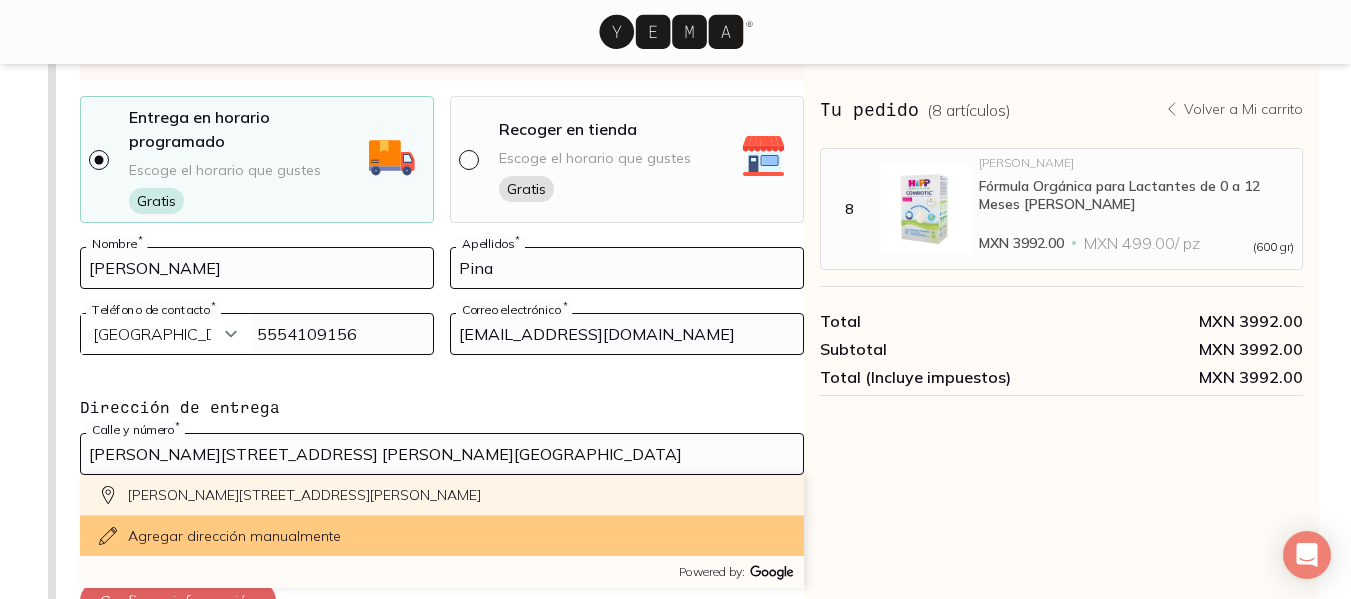 click on "[PERSON_NAME][STREET_ADDRESS][PERSON_NAME]" 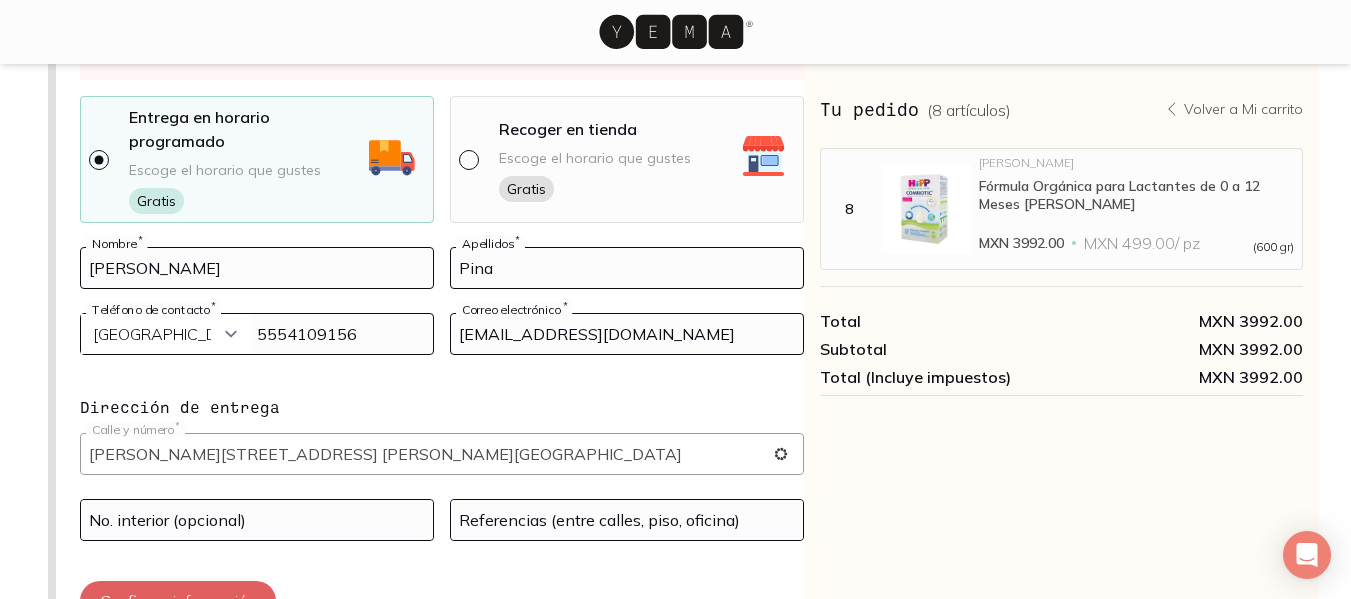type on "[PERSON_NAME][STREET_ADDRESS][PERSON_NAME][PERSON_NAME]" 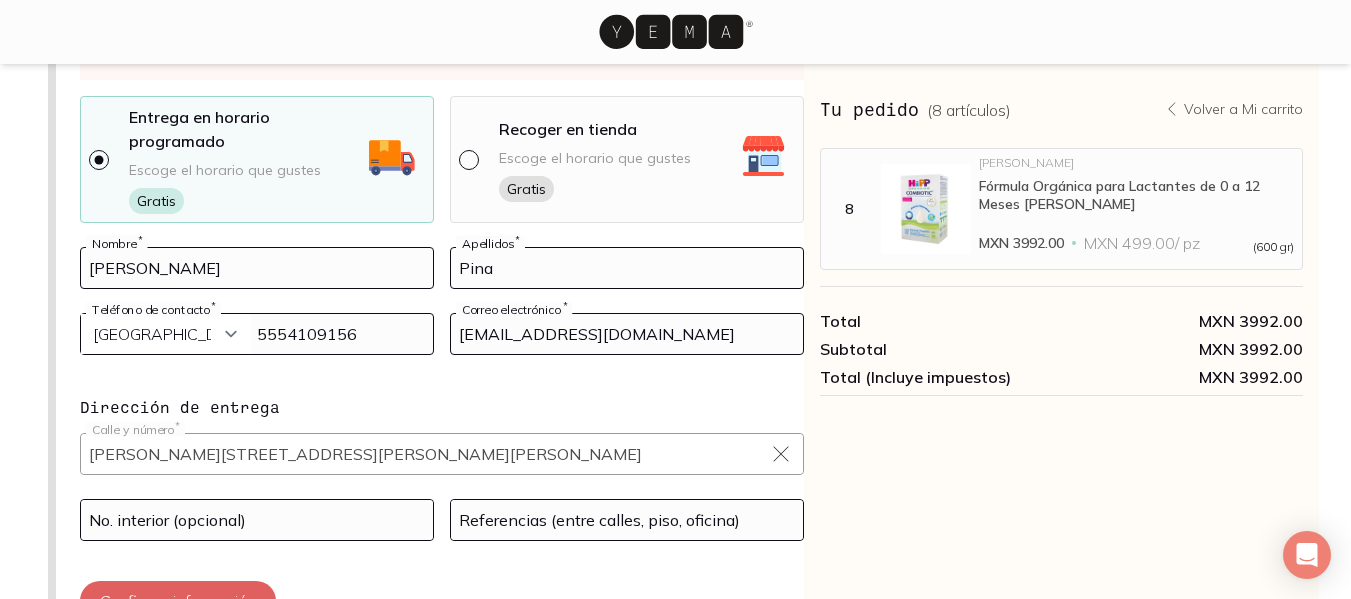 drag, startPoint x: 243, startPoint y: 499, endPoint x: 406, endPoint y: 496, distance: 163.0276 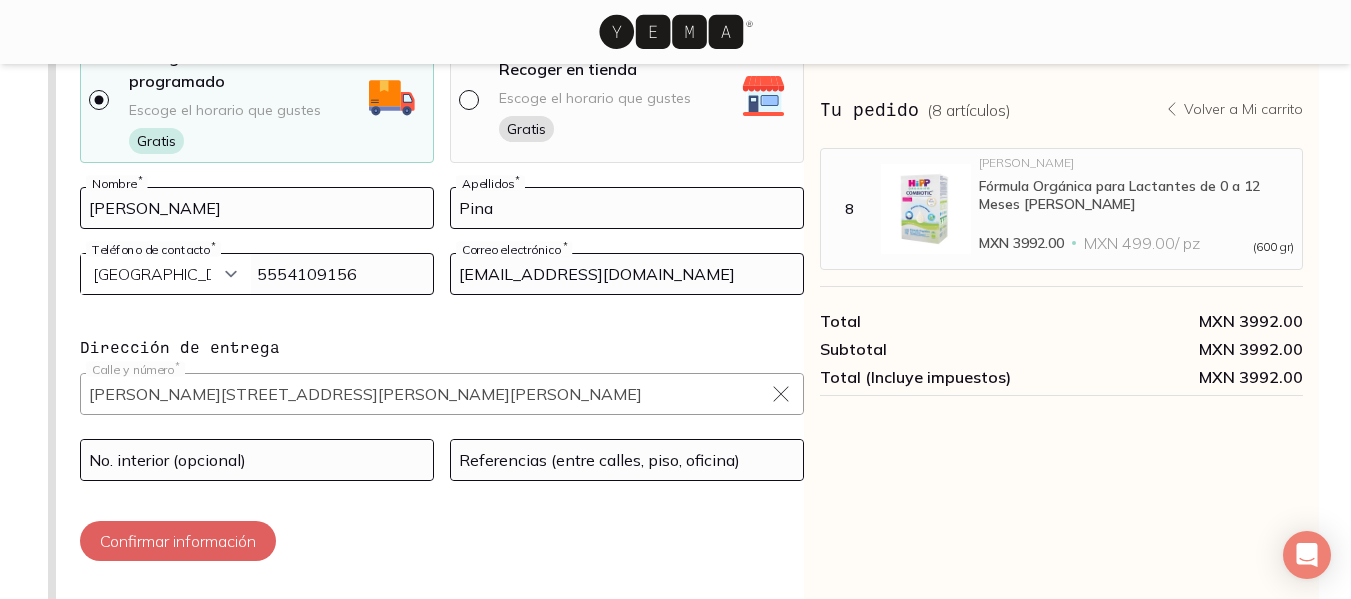 scroll, scrollTop: 213, scrollLeft: 0, axis: vertical 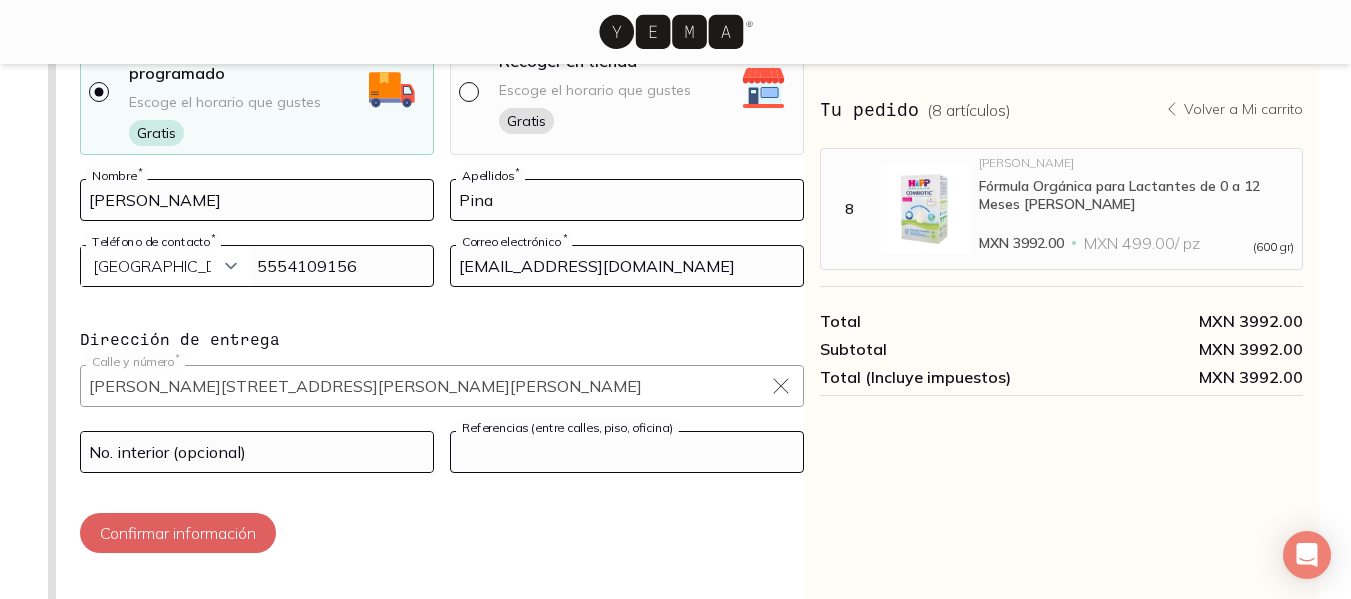 click at bounding box center [627, 452] 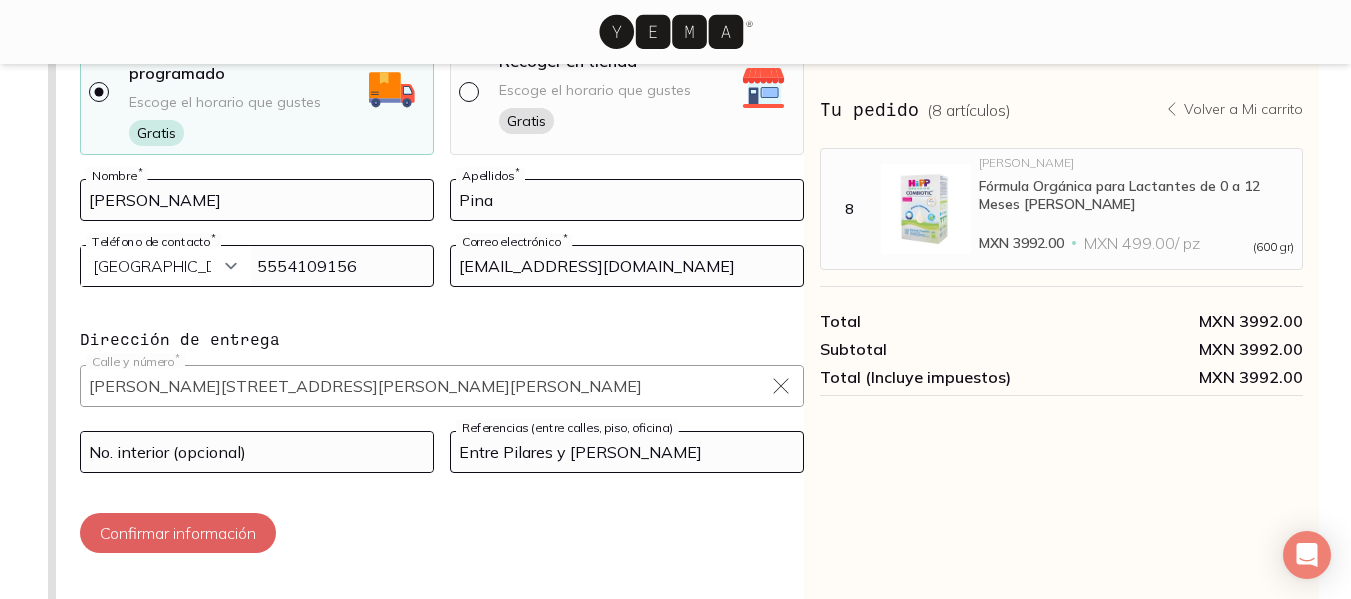 type on "Entre Pilares y [PERSON_NAME]" 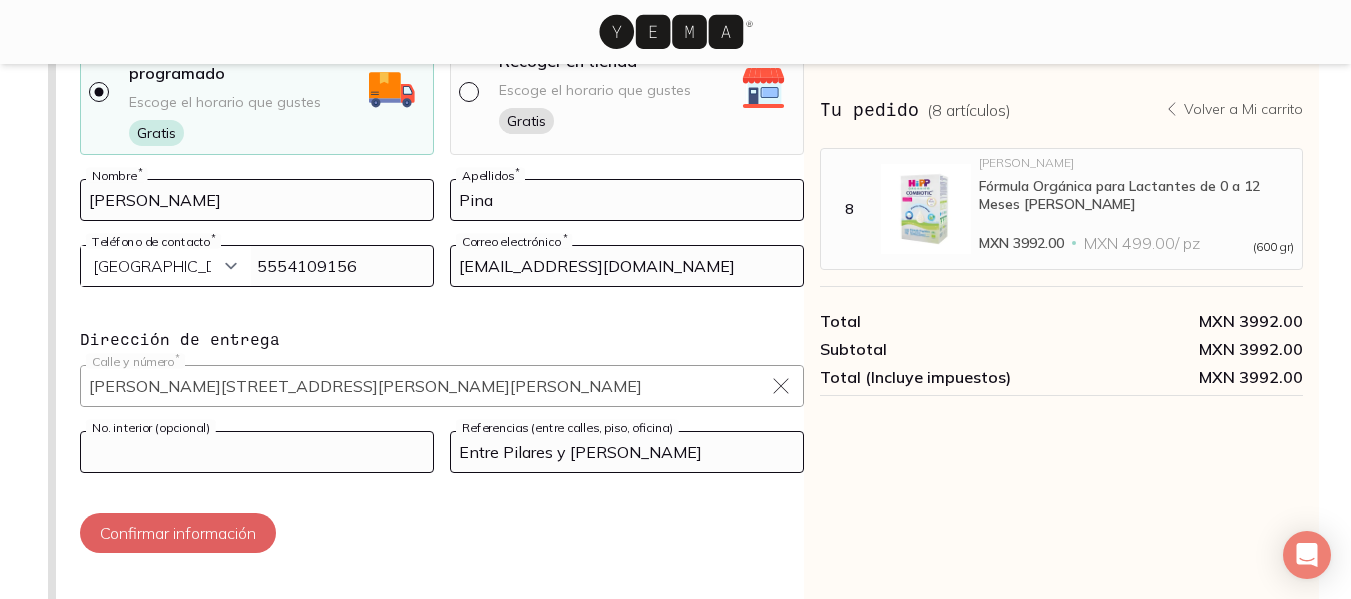 click at bounding box center [257, 452] 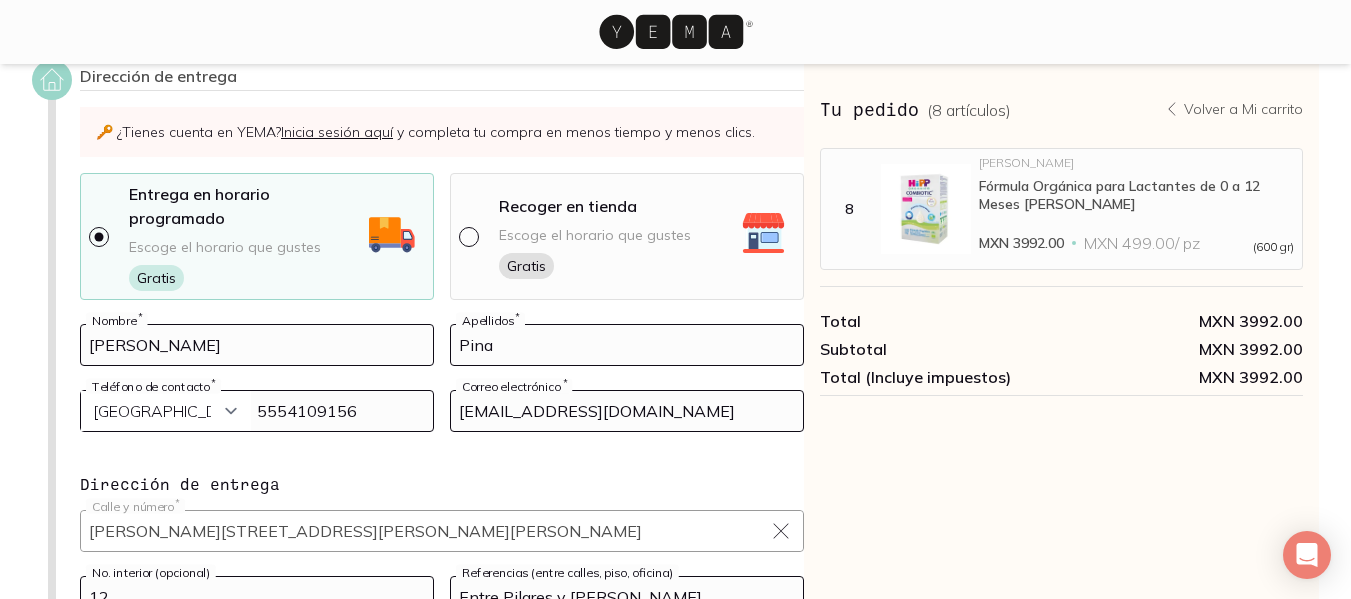 scroll, scrollTop: 4, scrollLeft: 0, axis: vertical 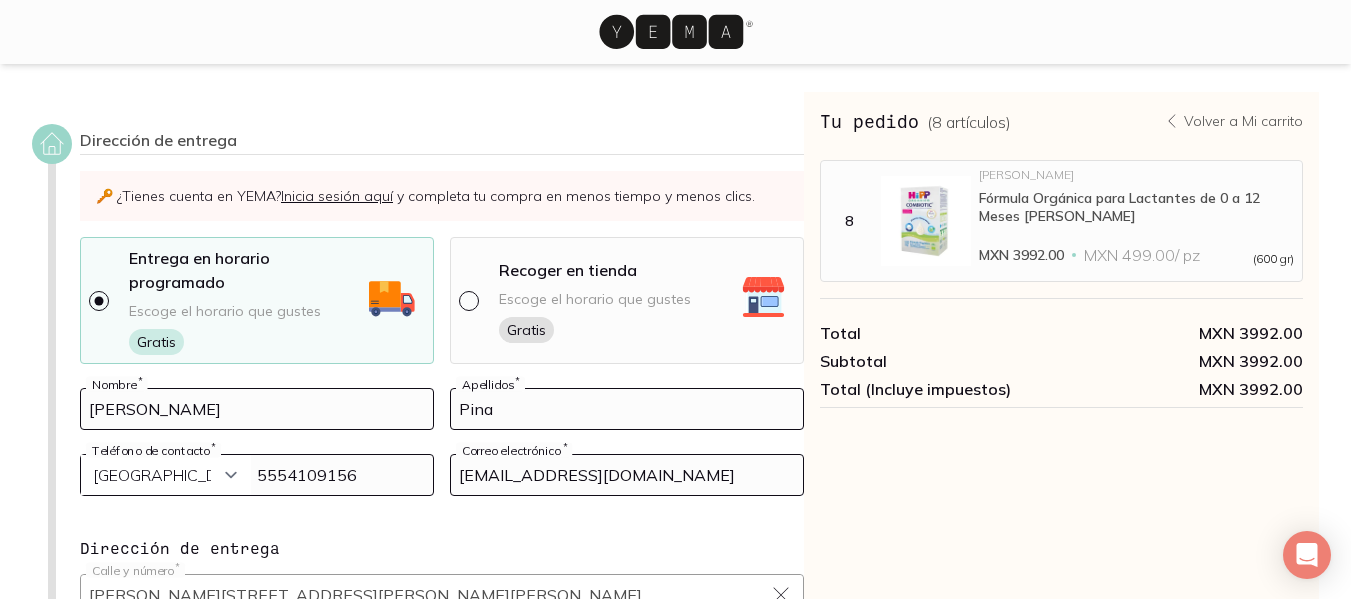 type on "12" 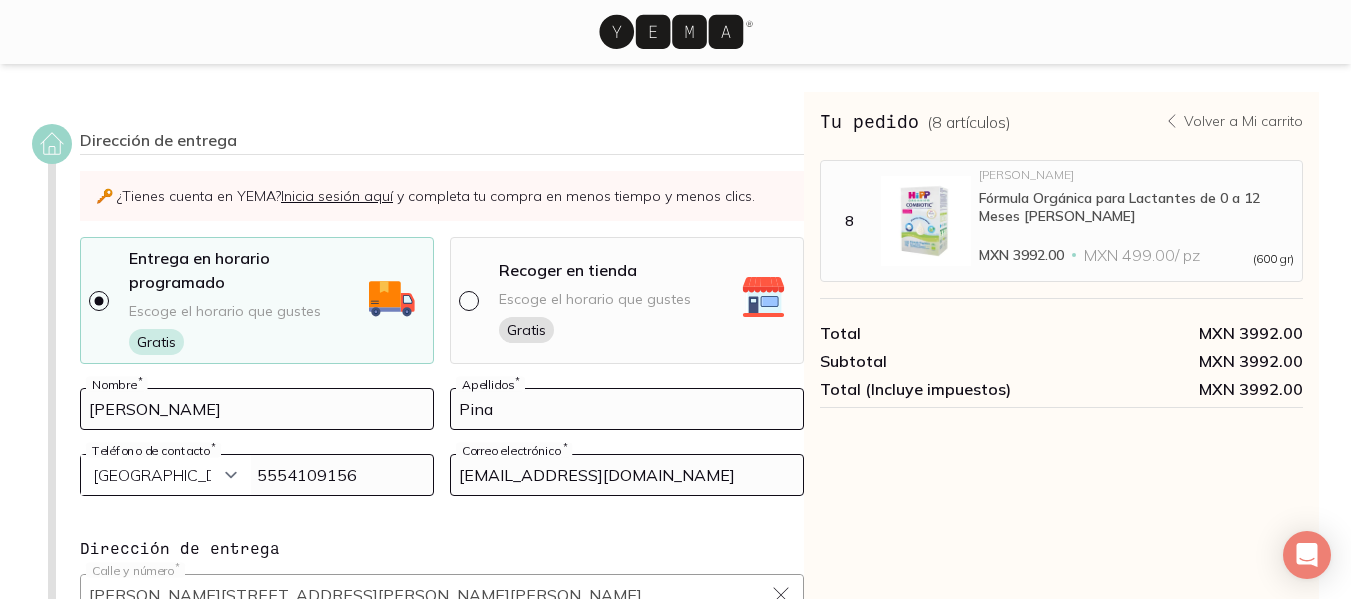 click on "Entrega en horario programado" at bounding box center [245, 270] 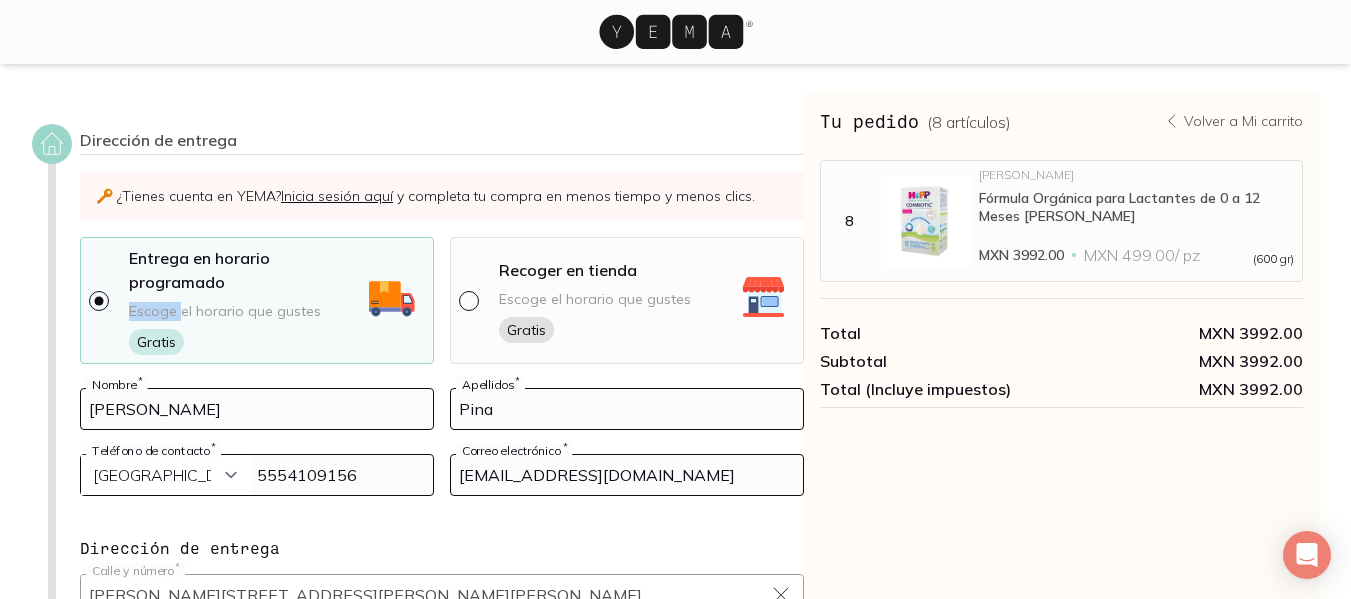 click on "Escoge el horario que gustes" at bounding box center [225, 311] 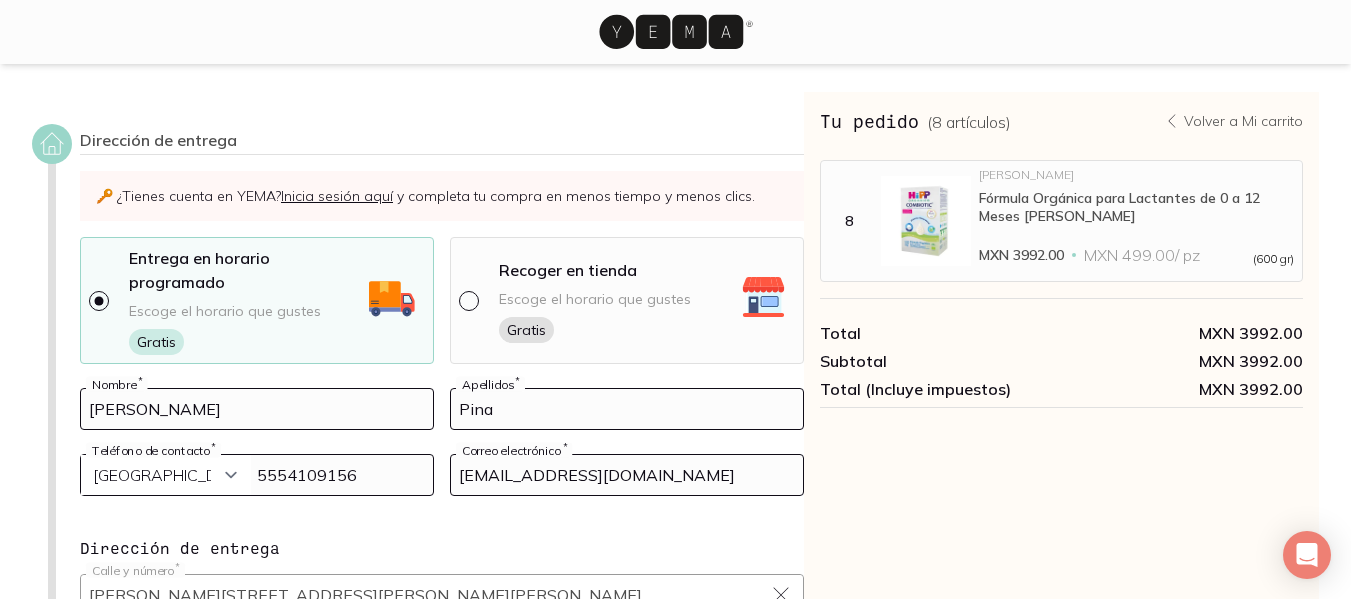 click on "Escoge el horario que gustes" at bounding box center [225, 311] 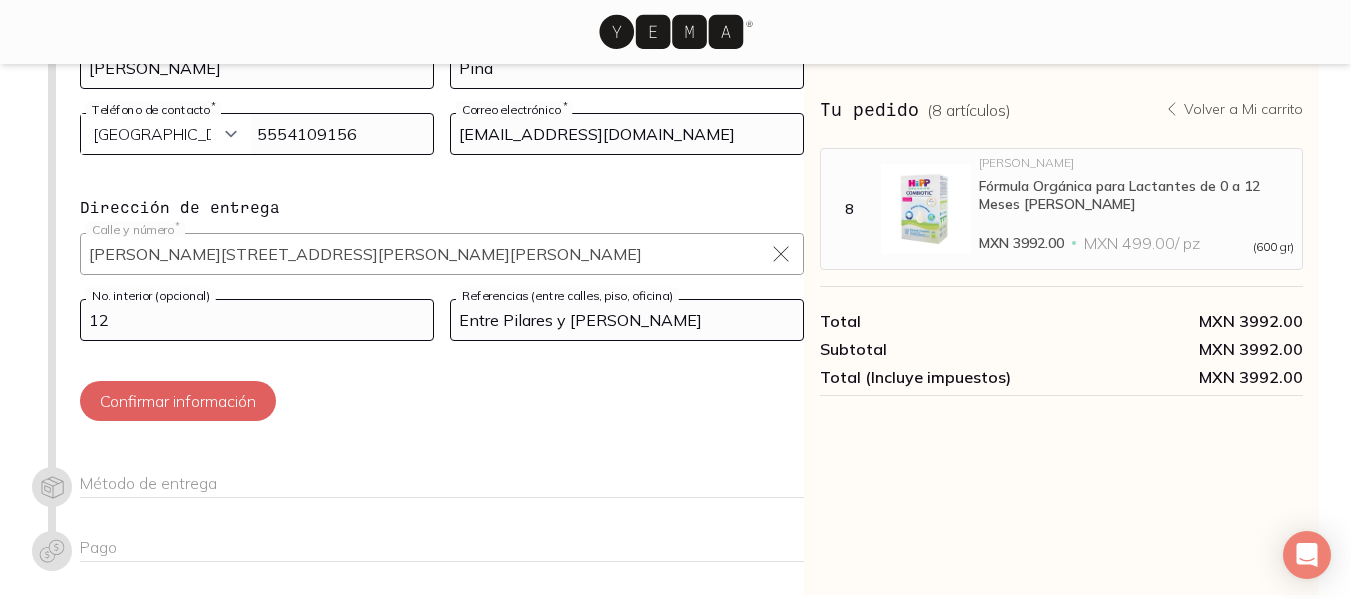 scroll, scrollTop: 341, scrollLeft: 0, axis: vertical 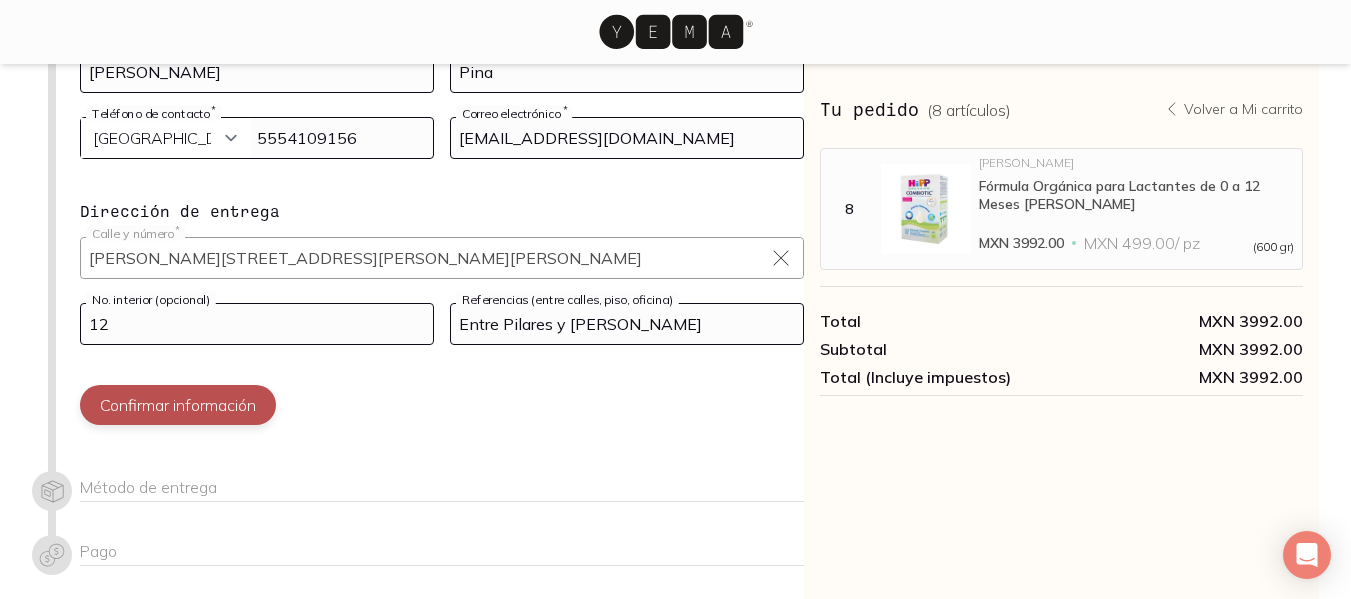 click on "Confirmar información" at bounding box center [178, 405] 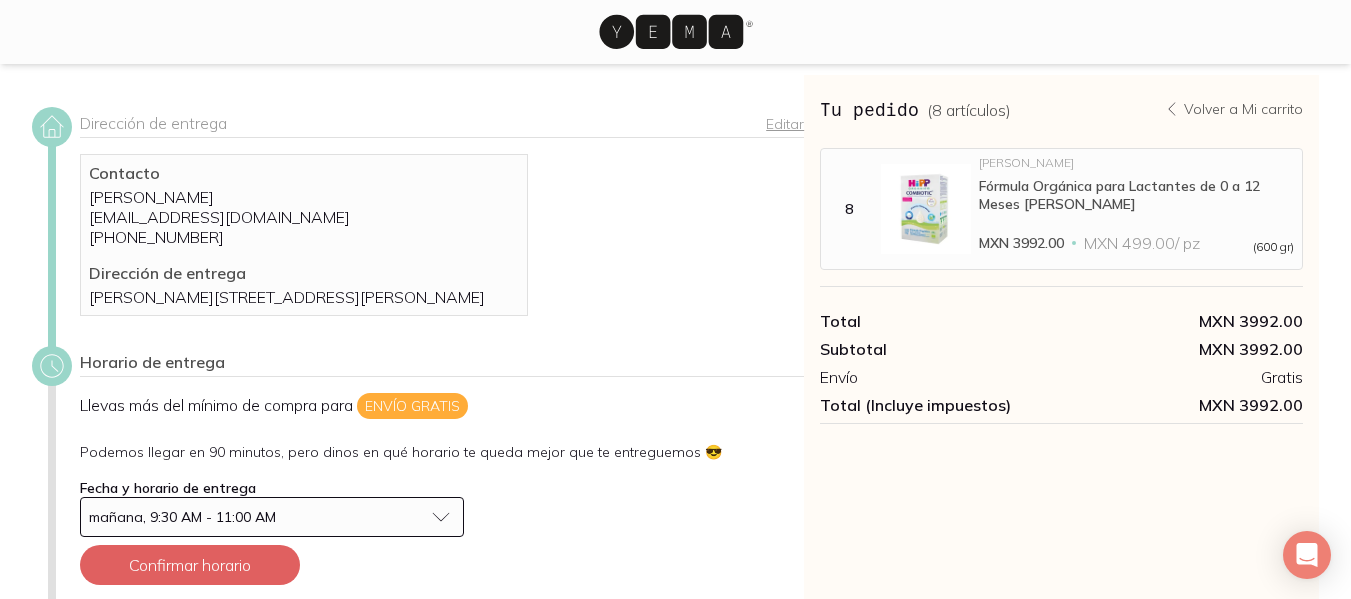 scroll, scrollTop: 229, scrollLeft: 0, axis: vertical 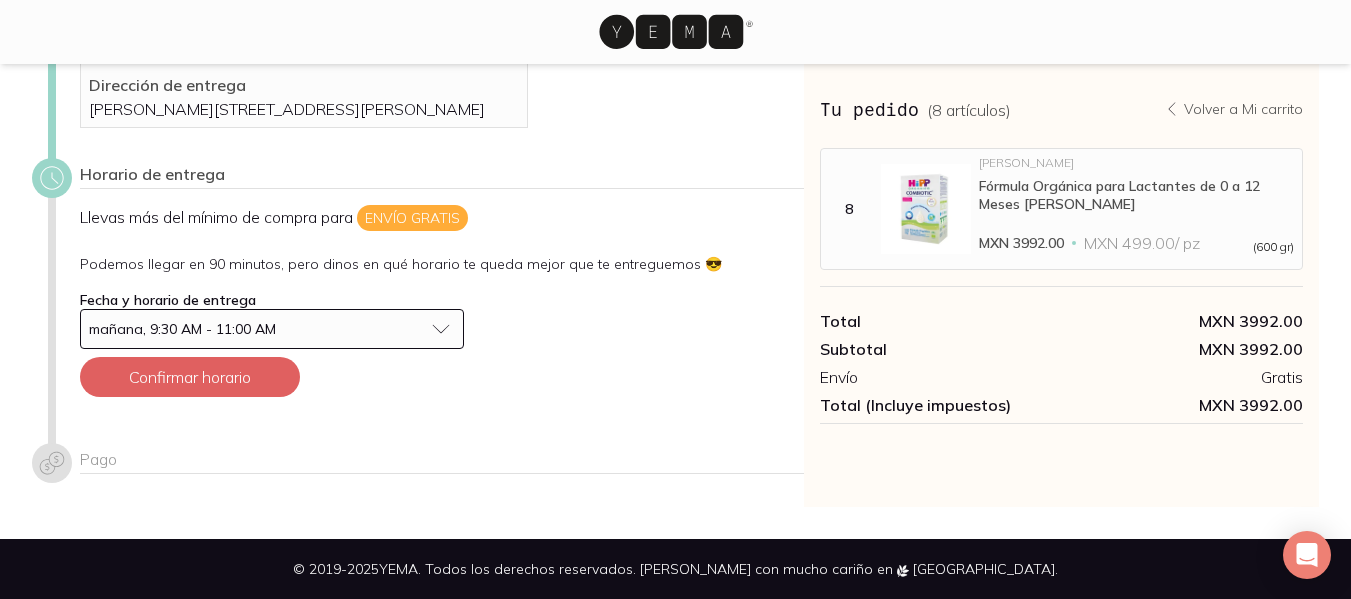 click on "mañana, 9:30 AM - 11:00 AM" at bounding box center [256, 329] 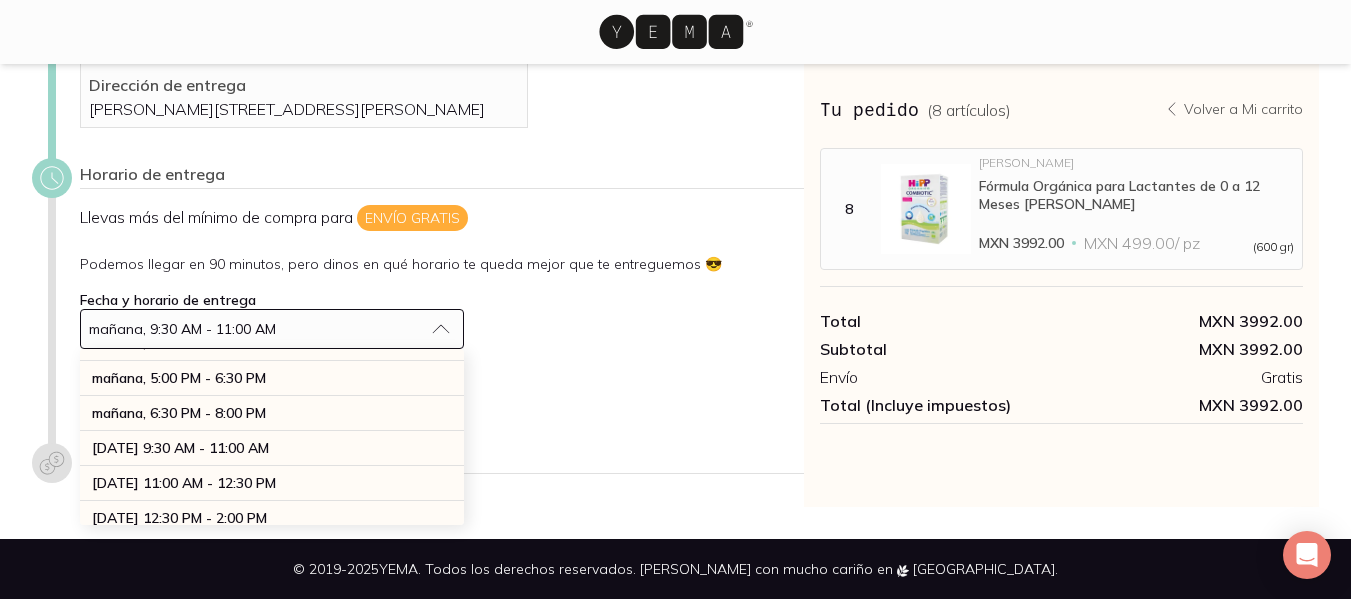 scroll, scrollTop: 184, scrollLeft: 0, axis: vertical 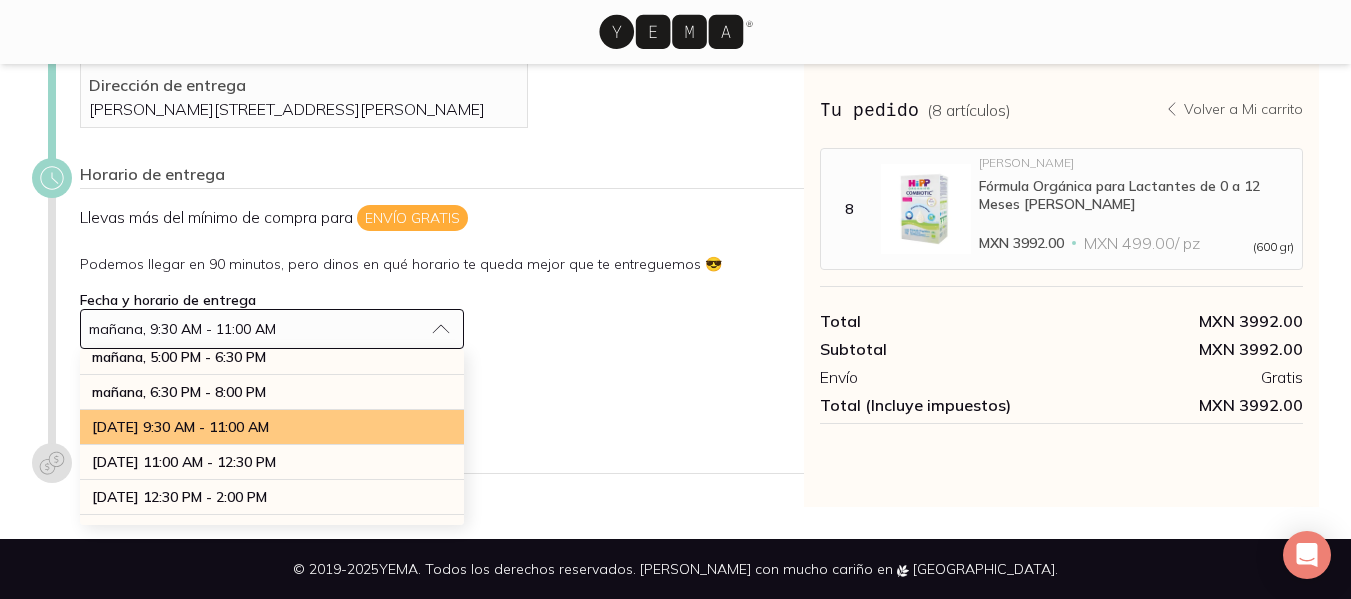click on "[DATE] 9:30 AM - 11:00 AM" at bounding box center (272, 427) 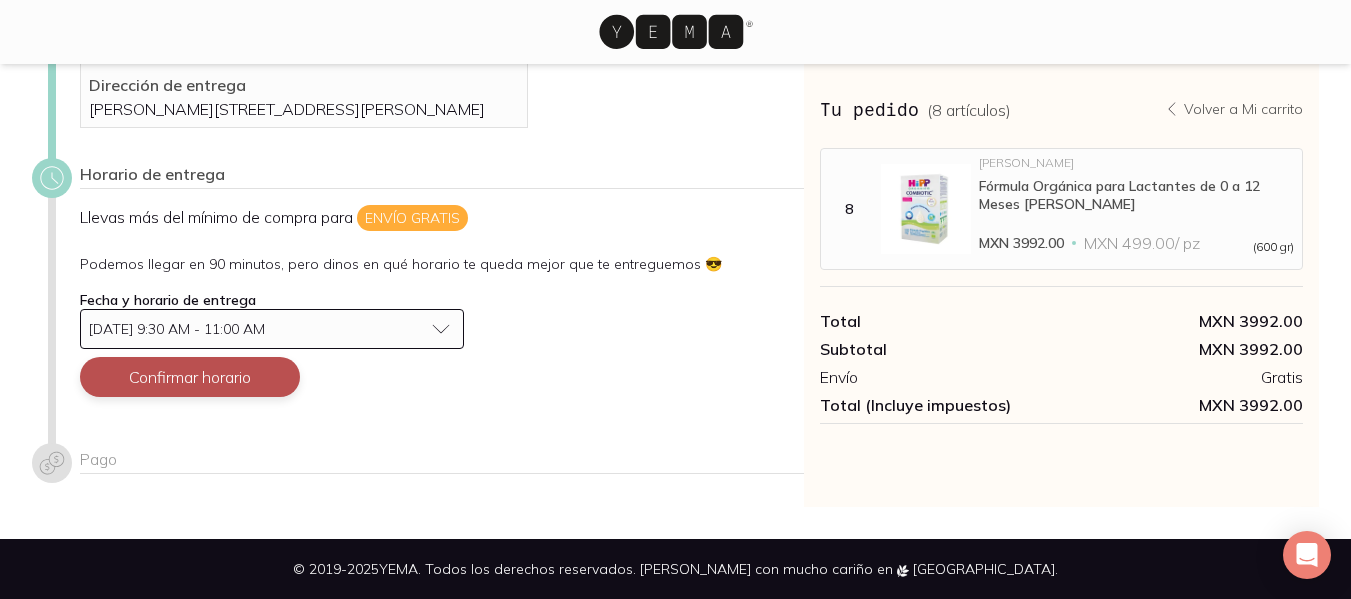 click on "Confirmar horario" at bounding box center (190, 377) 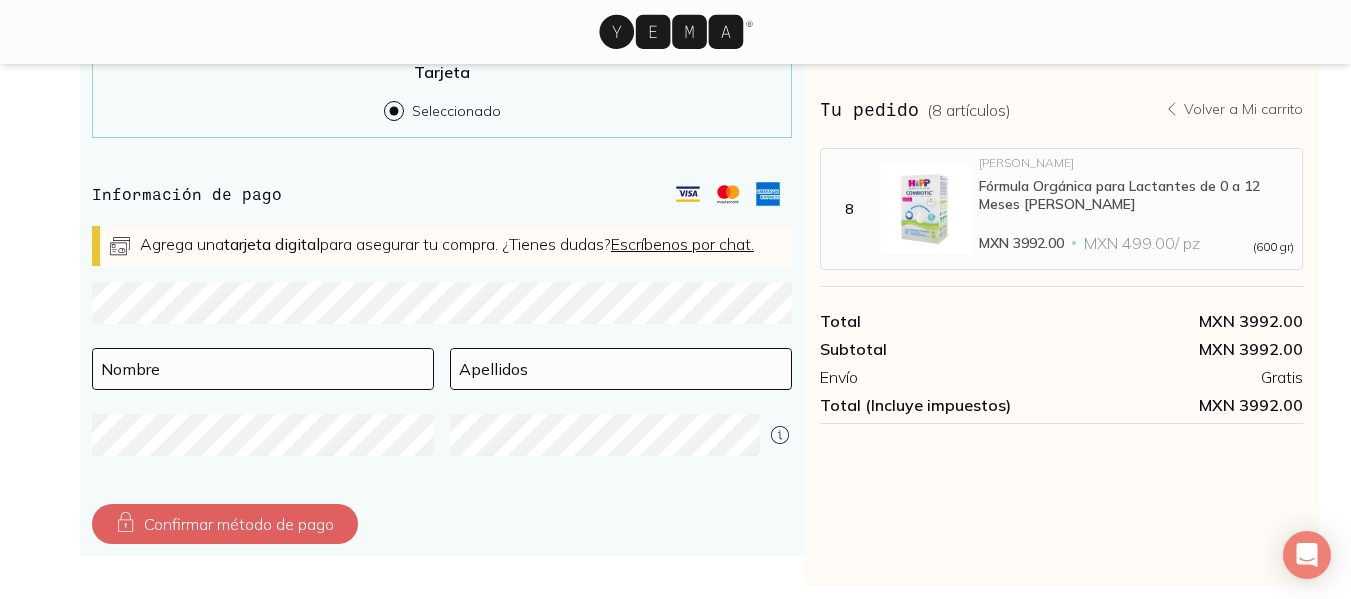 scroll, scrollTop: 671, scrollLeft: 0, axis: vertical 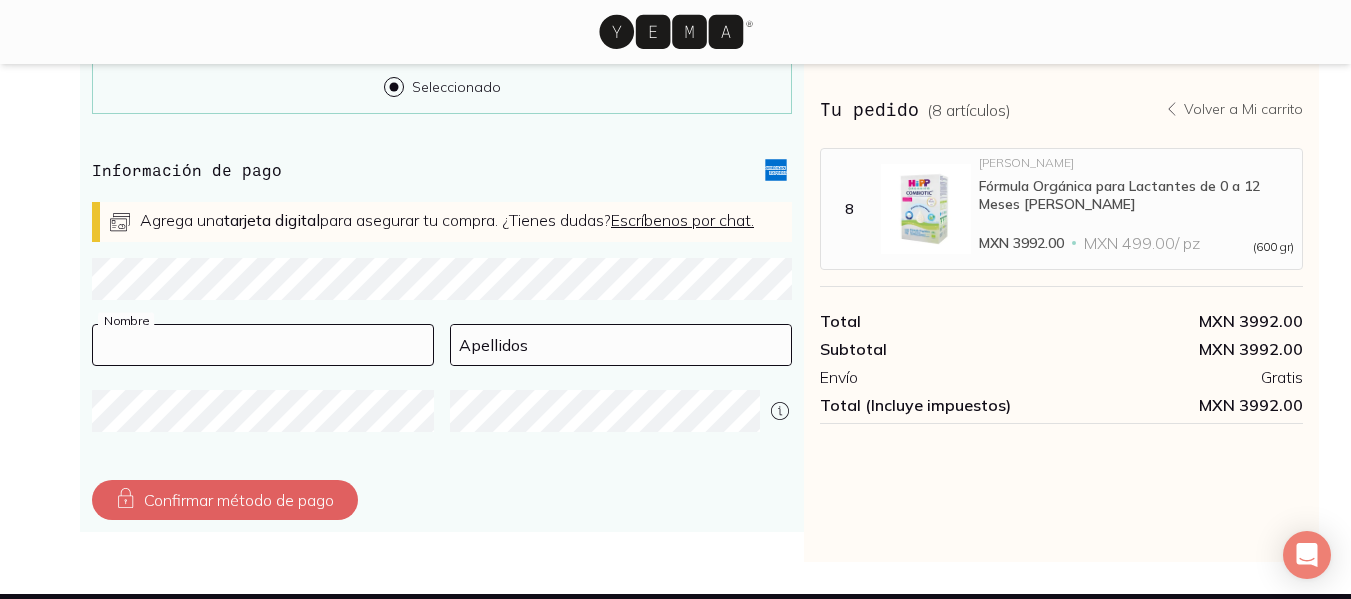 click at bounding box center [263, 345] 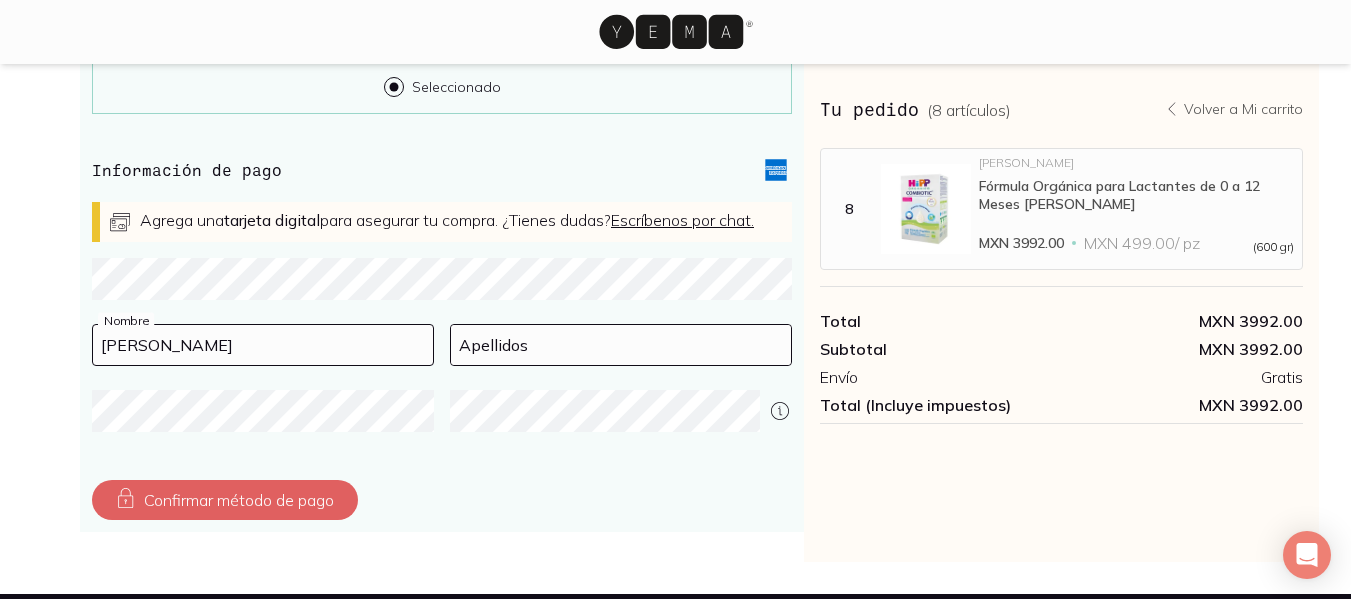 type on "[PERSON_NAME]" 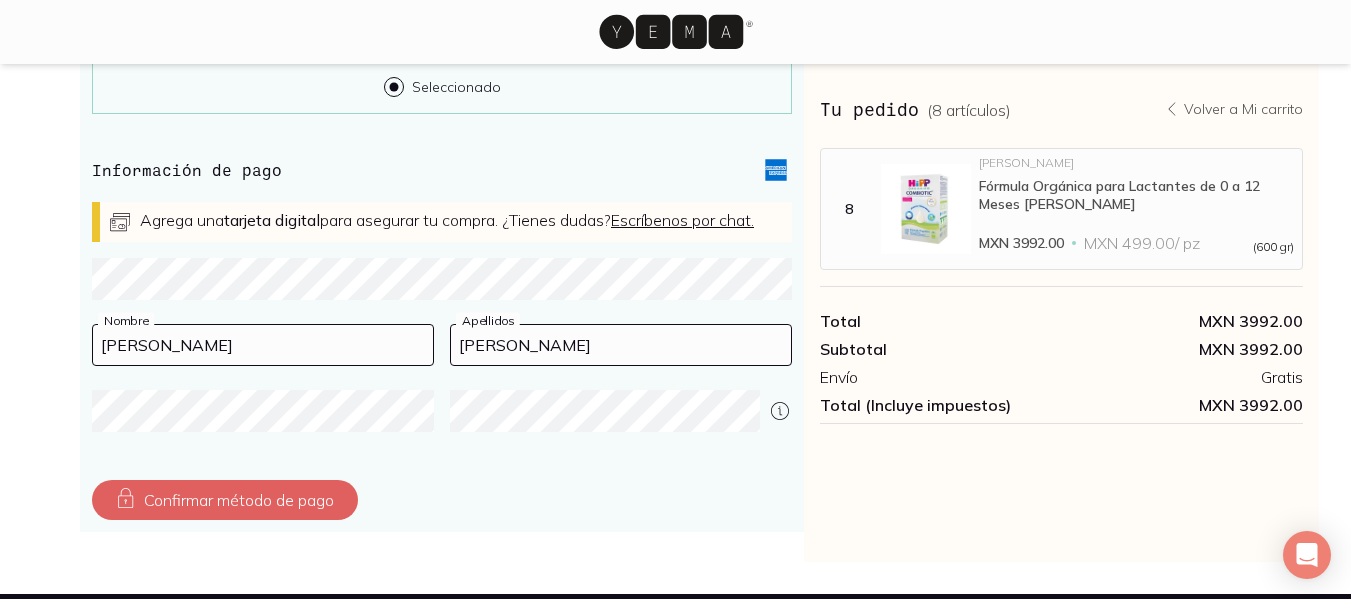 type on "[PERSON_NAME]" 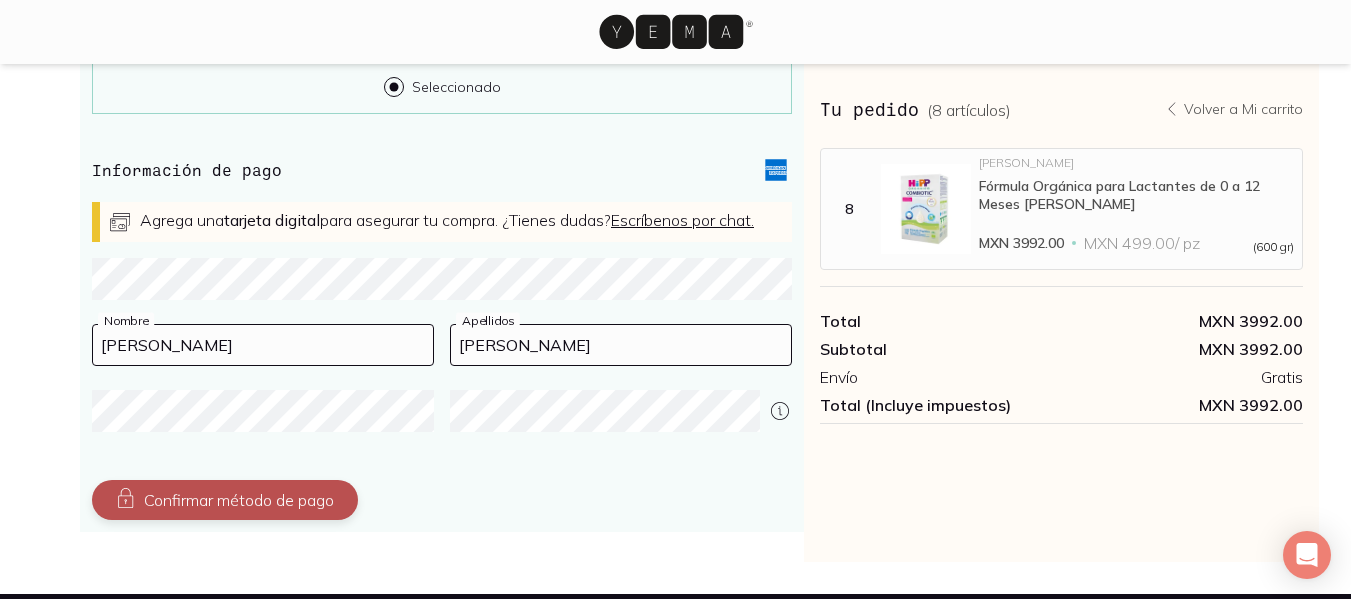click on "Confirmar método de pago" at bounding box center (225, 500) 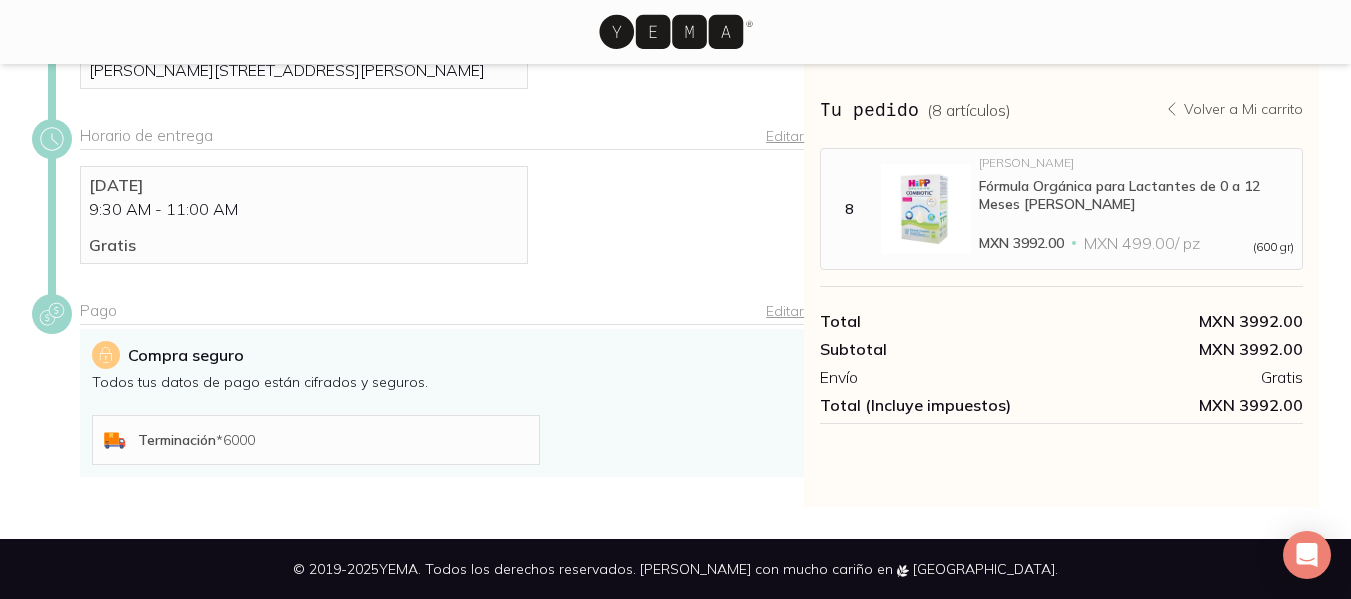 scroll, scrollTop: 487, scrollLeft: 0, axis: vertical 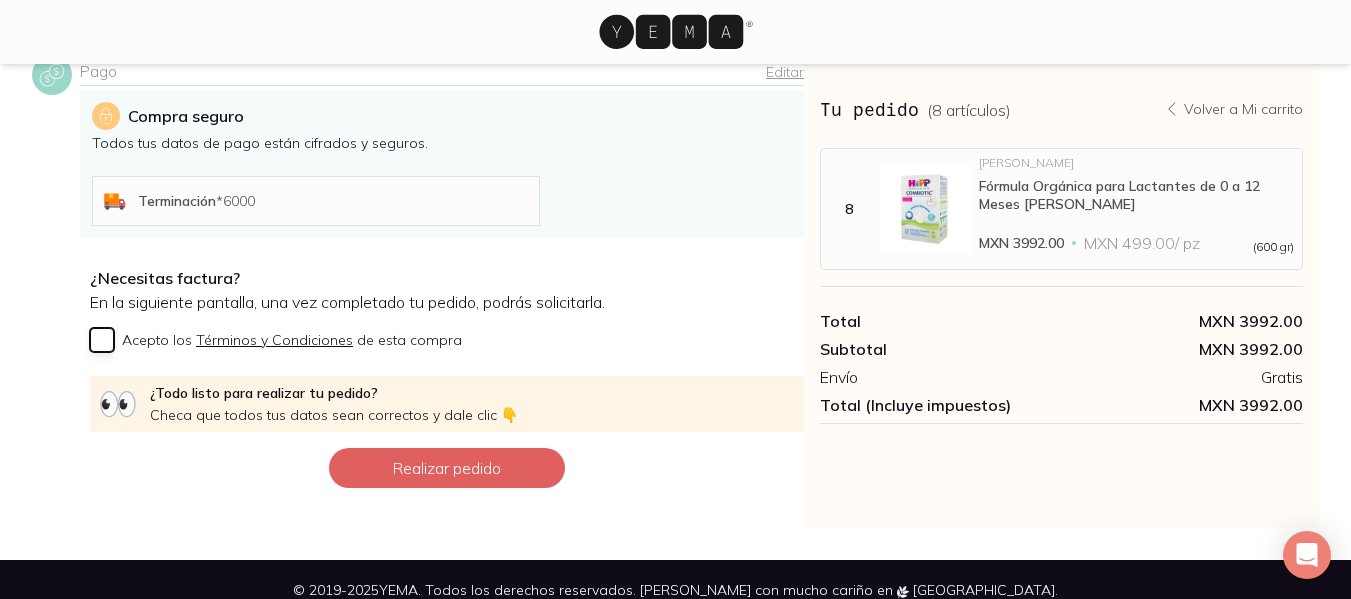 click on "Acepto los   Términos y Condiciones   de esta compra" at bounding box center [102, 340] 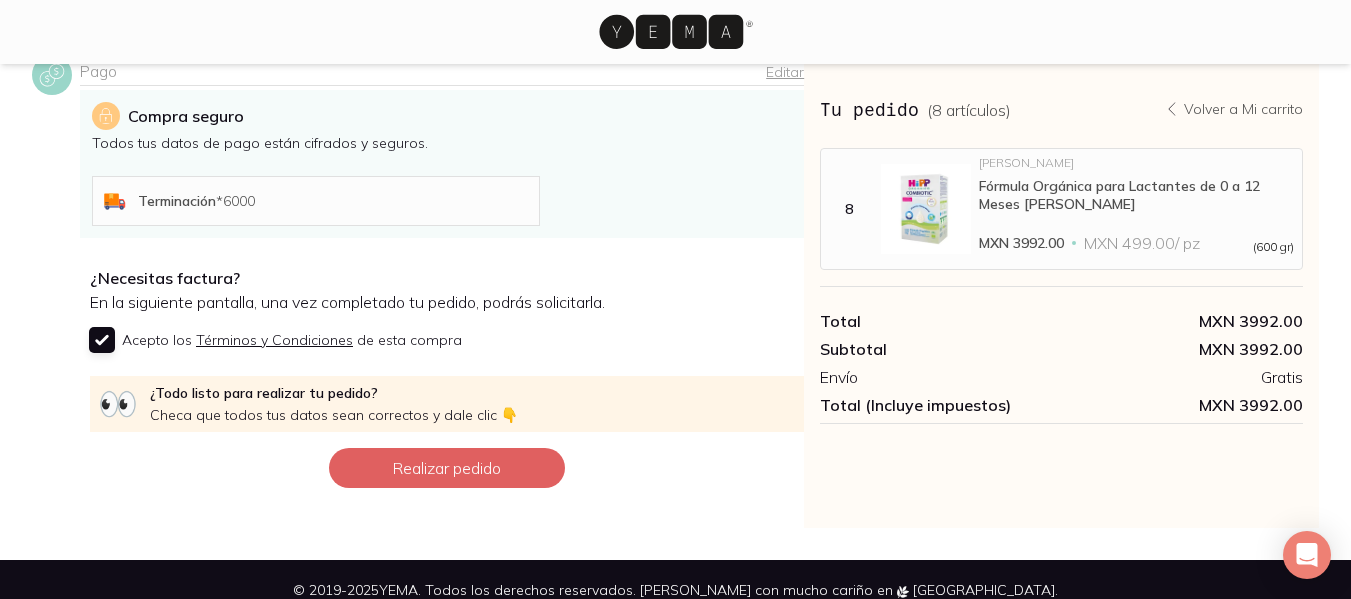 checkbox on "true" 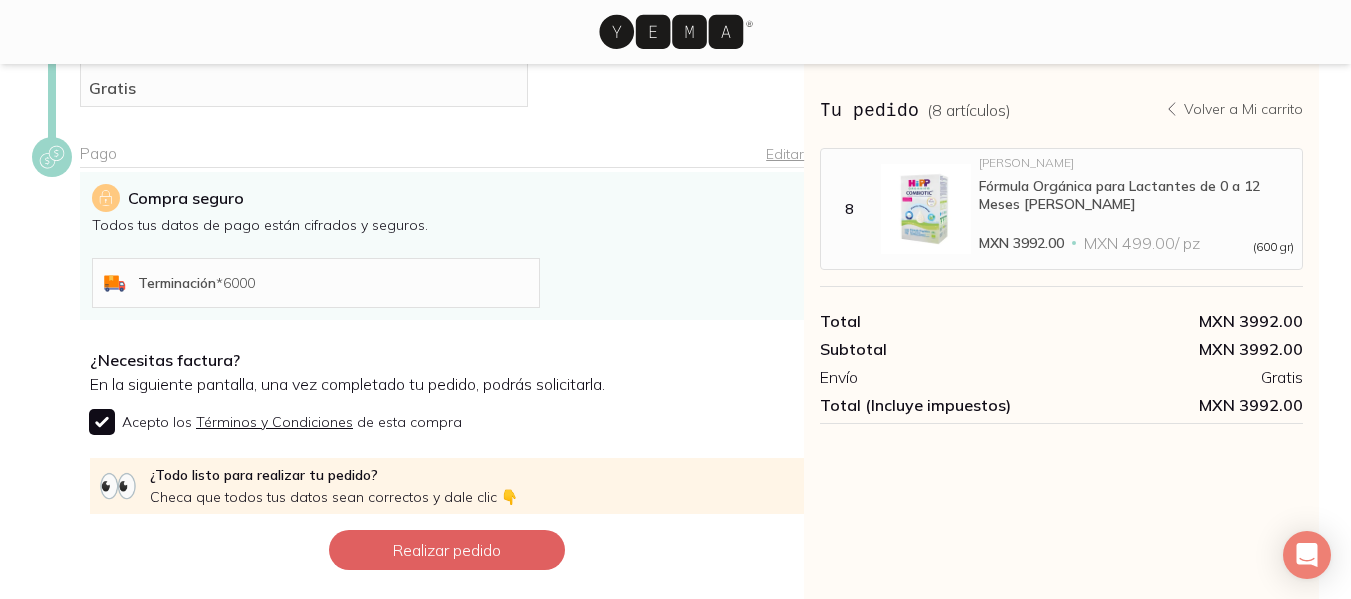 scroll, scrollTop: 433, scrollLeft: 0, axis: vertical 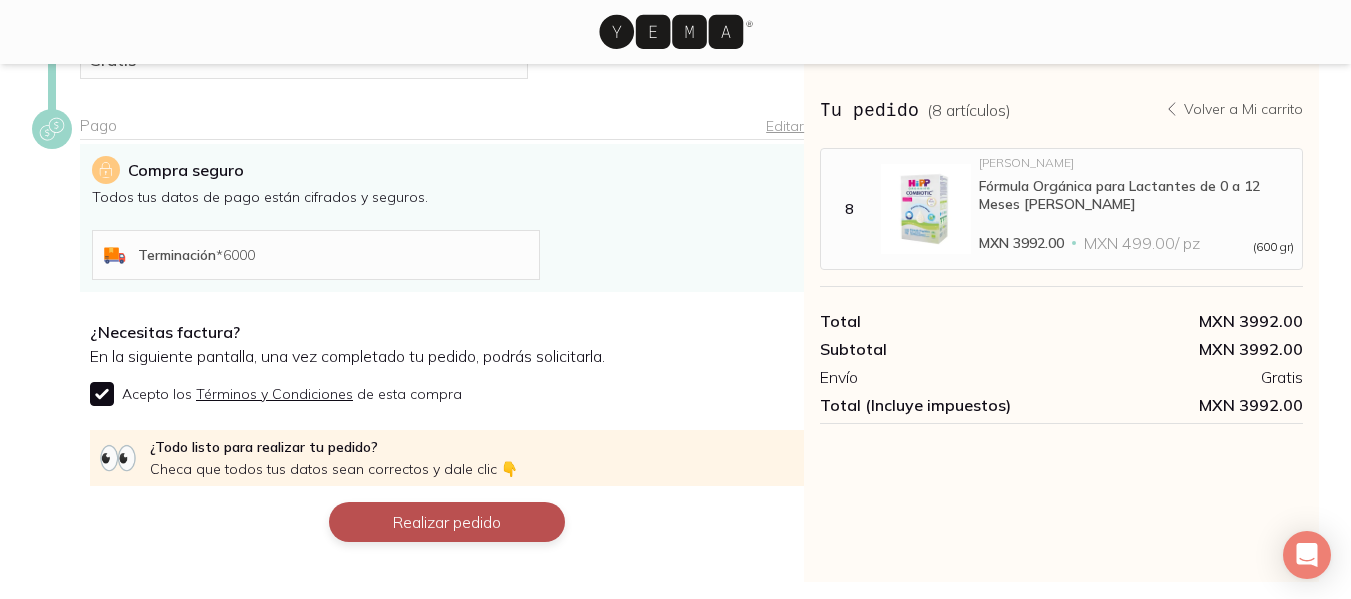 click on "Realizar pedido" at bounding box center (447, 522) 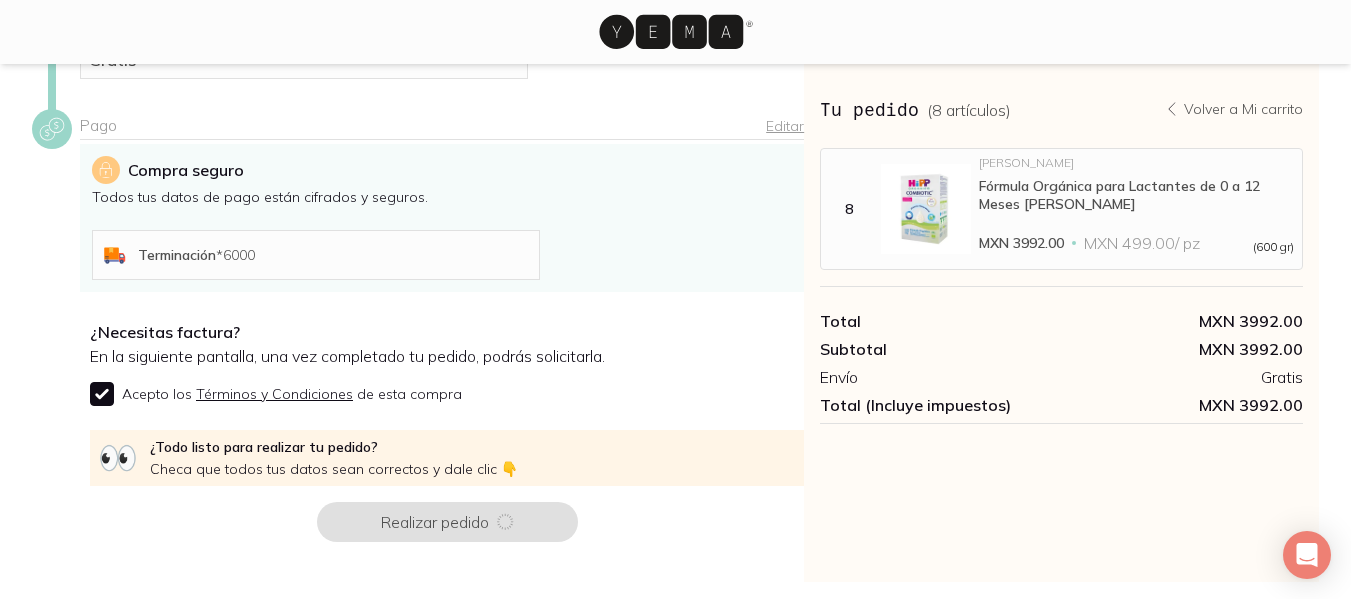 scroll, scrollTop: 0, scrollLeft: 0, axis: both 